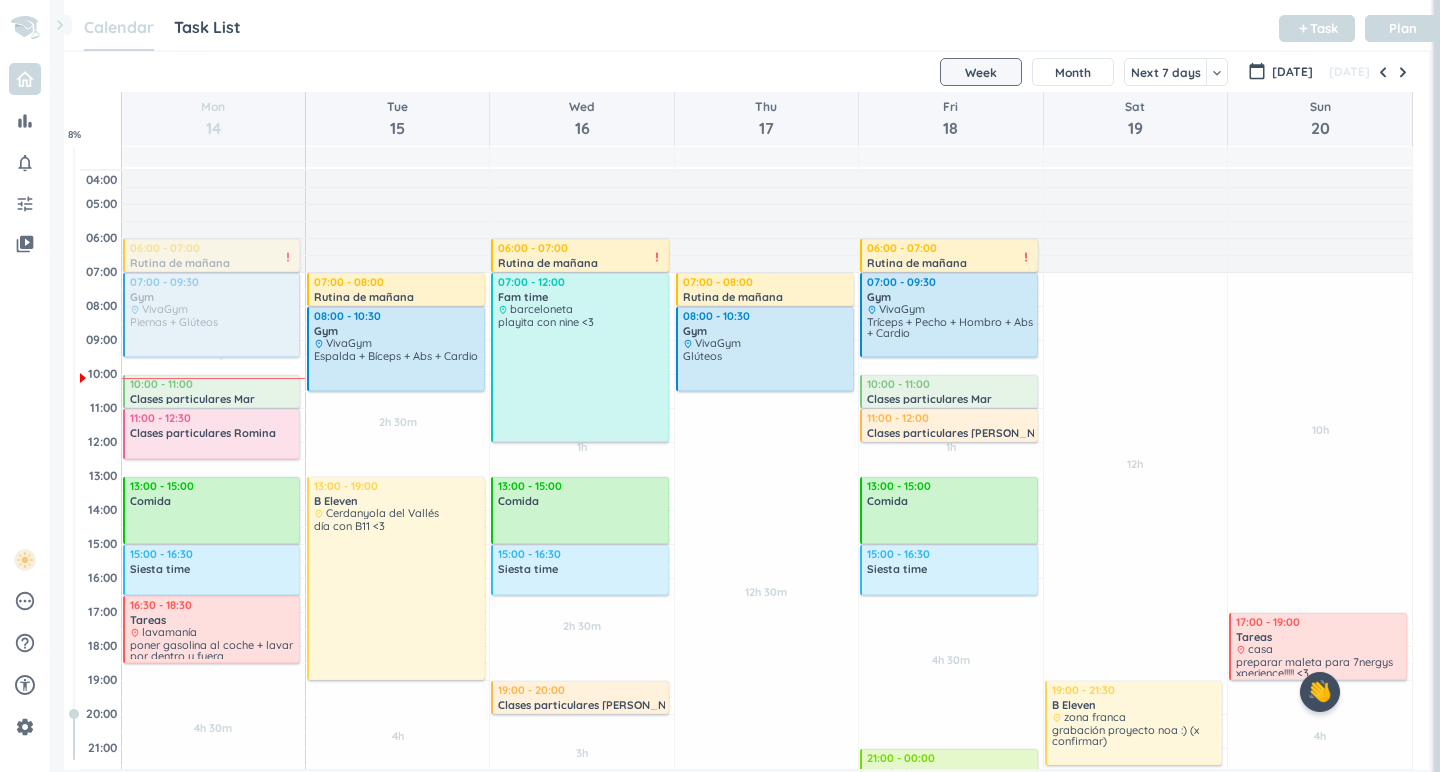 scroll, scrollTop: 0, scrollLeft: 0, axis: both 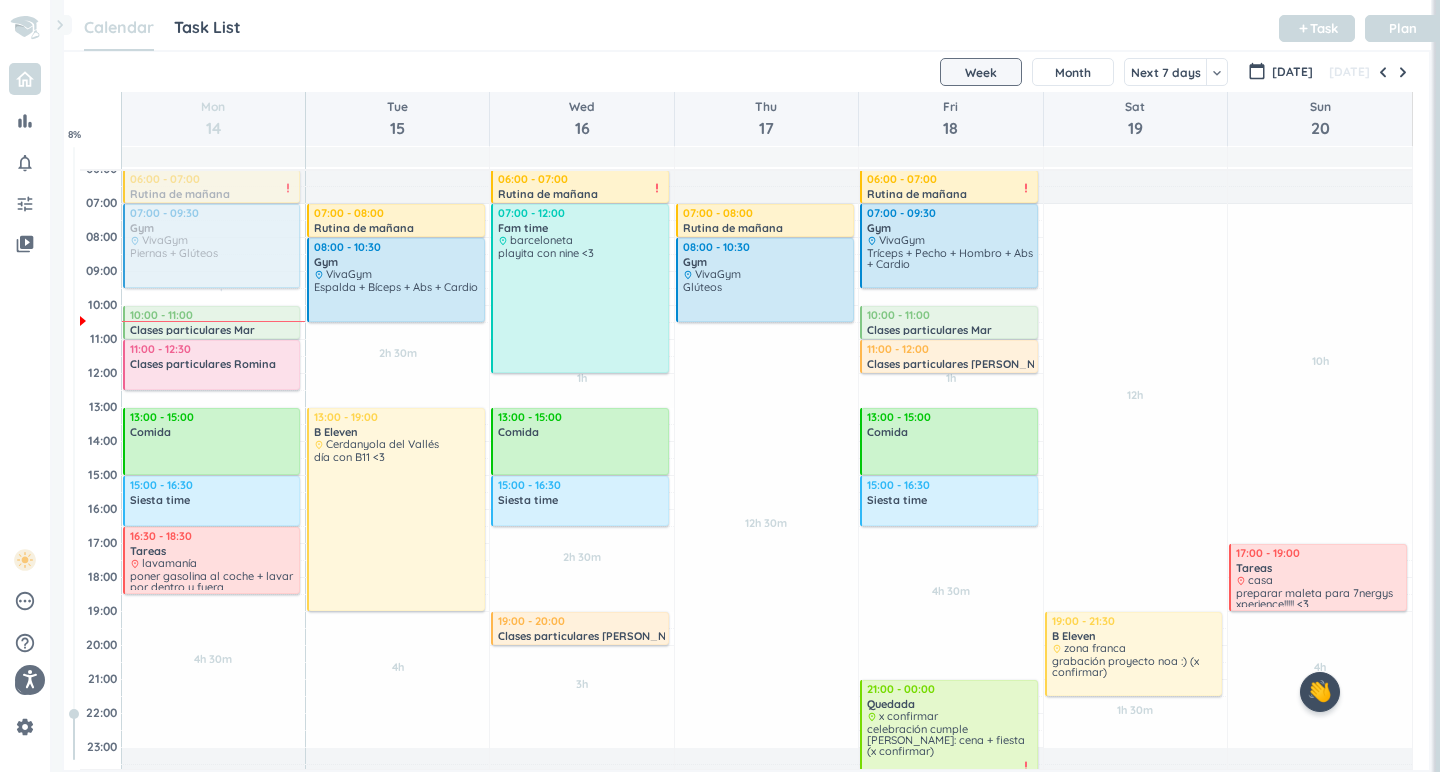 click on "Calendar Task List Calendar keyboard_arrow_down add Task Plan" at bounding box center (747, 25) 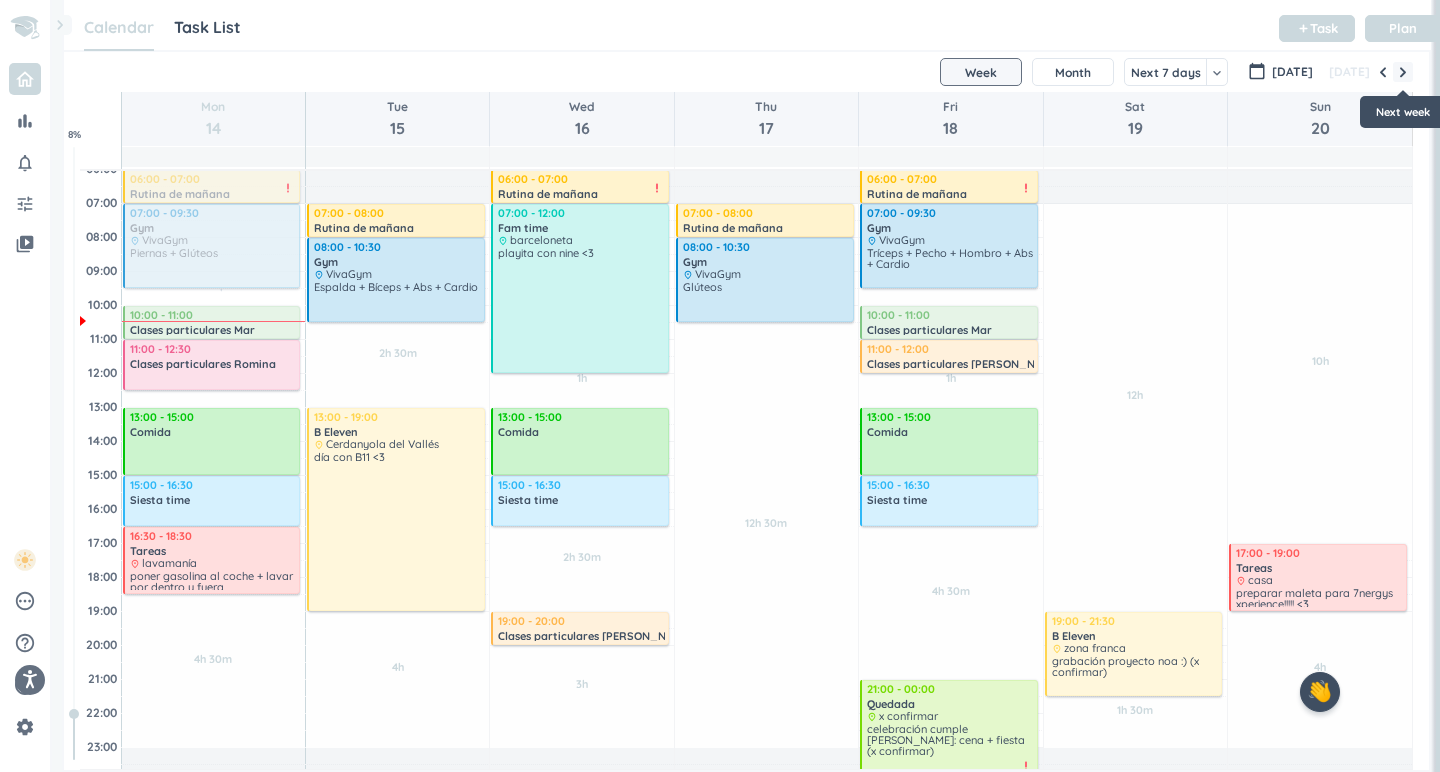 click at bounding box center (1403, 72) 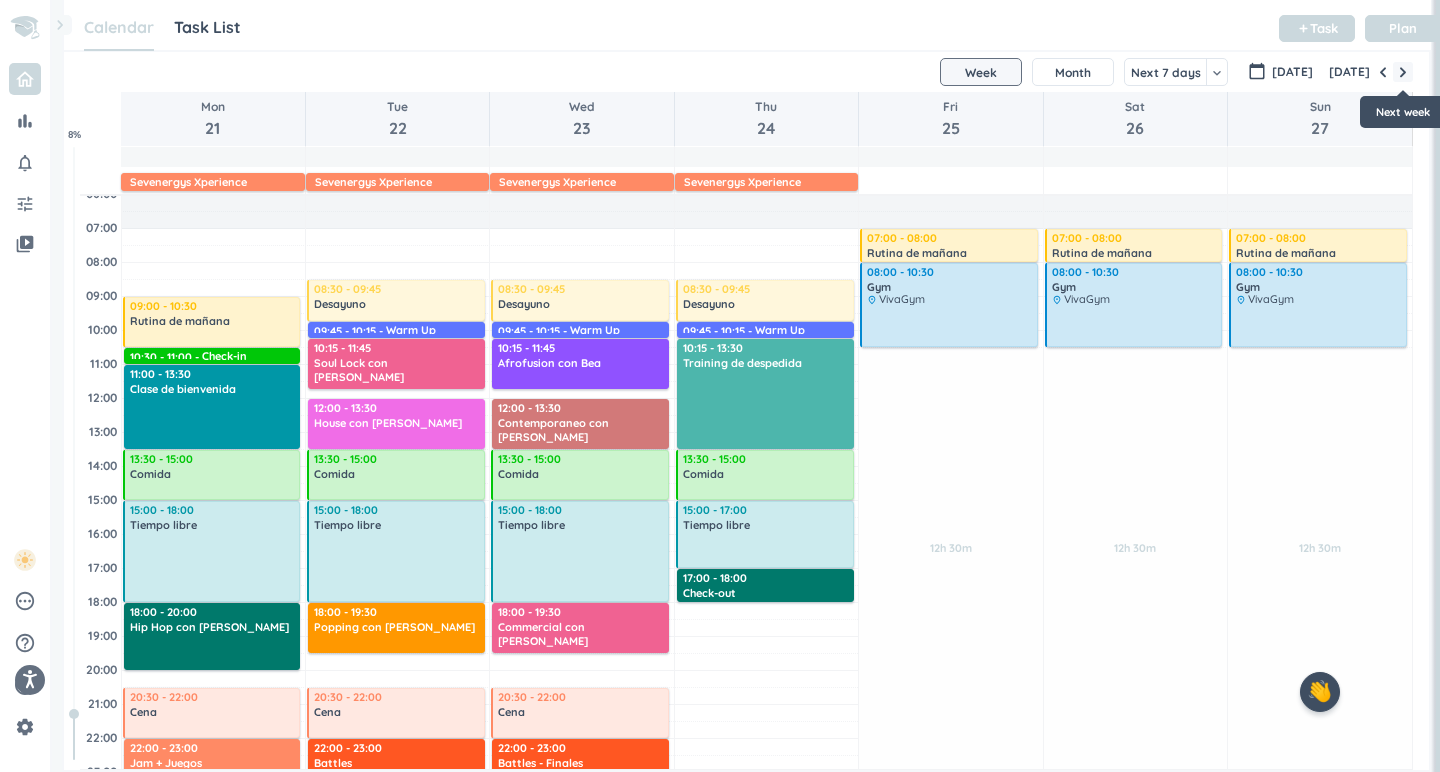click at bounding box center (1403, 72) 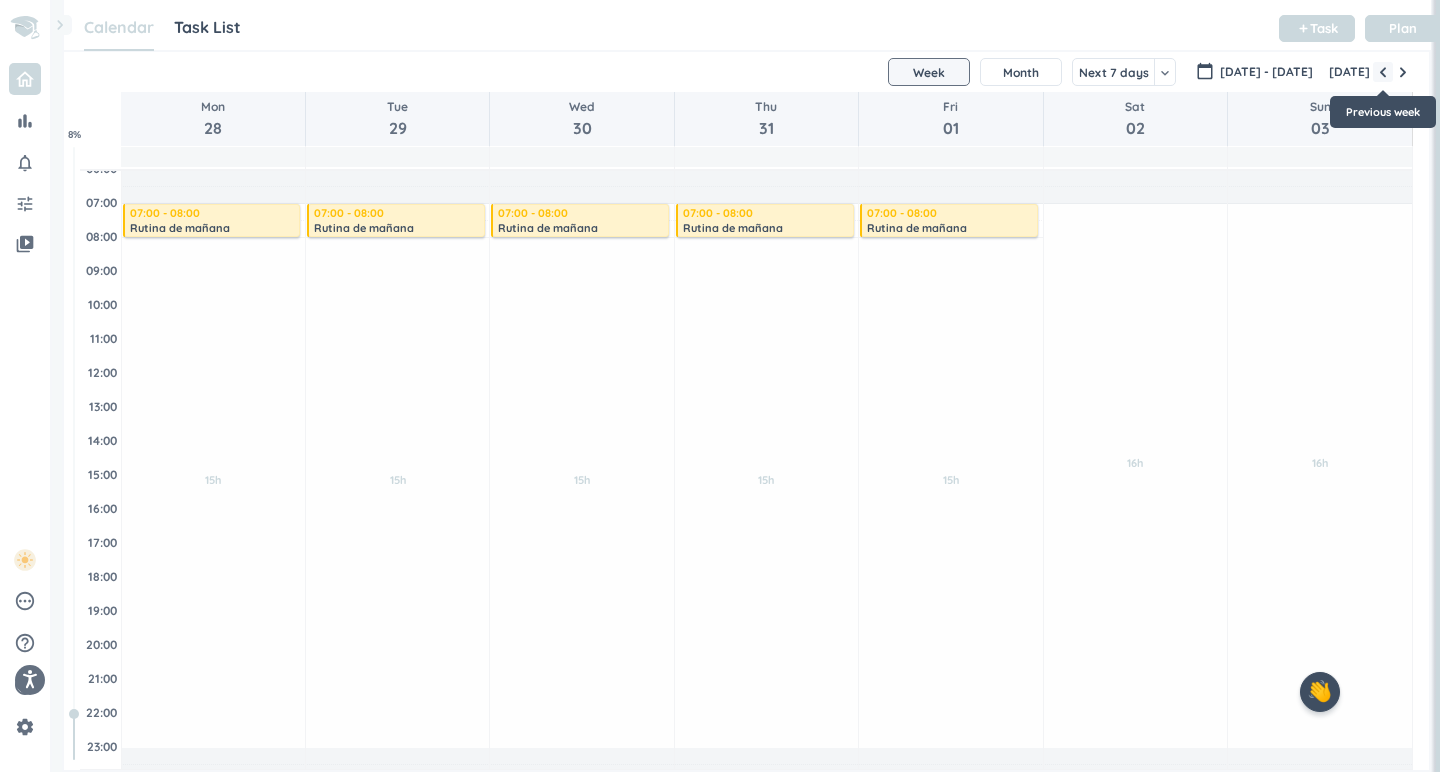 click at bounding box center [1383, 72] 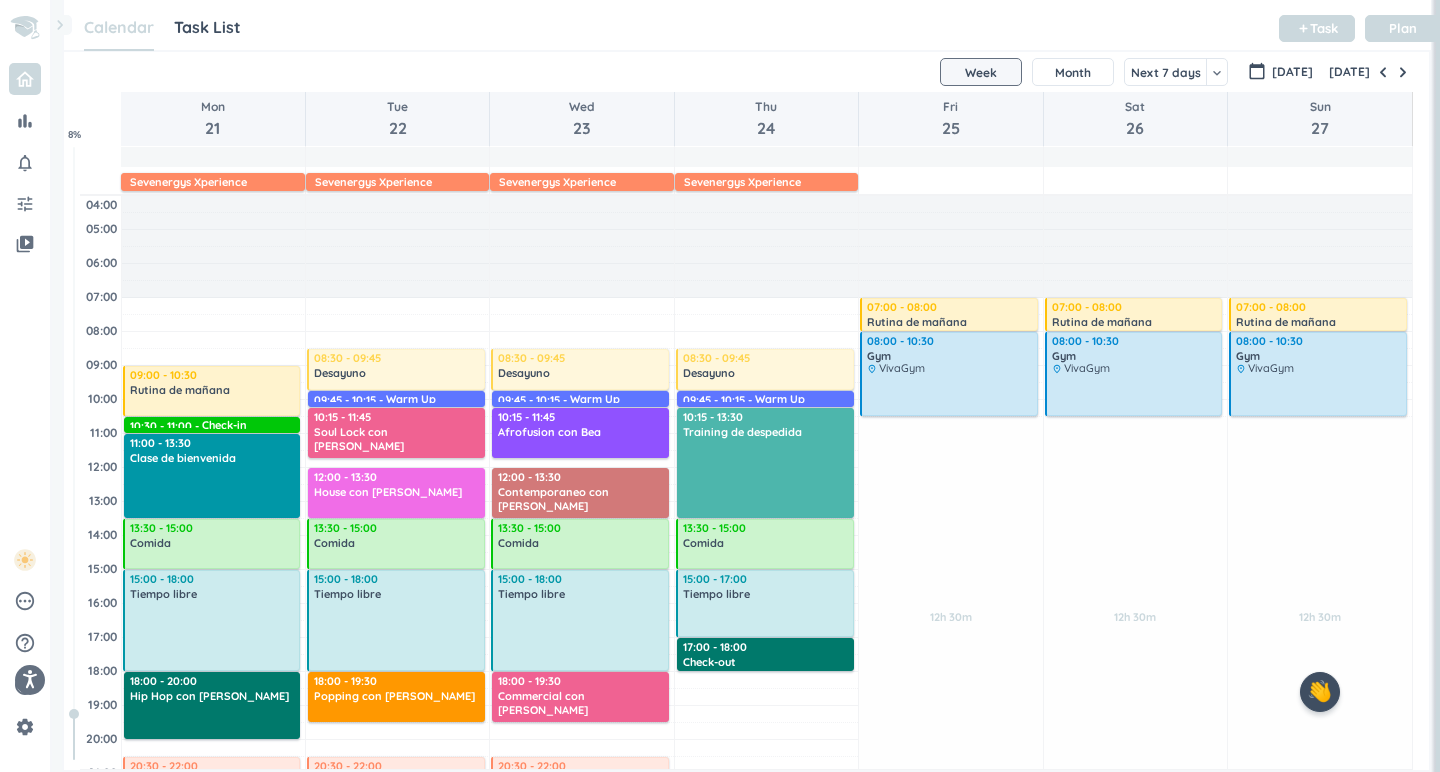 scroll, scrollTop: 0, scrollLeft: 0, axis: both 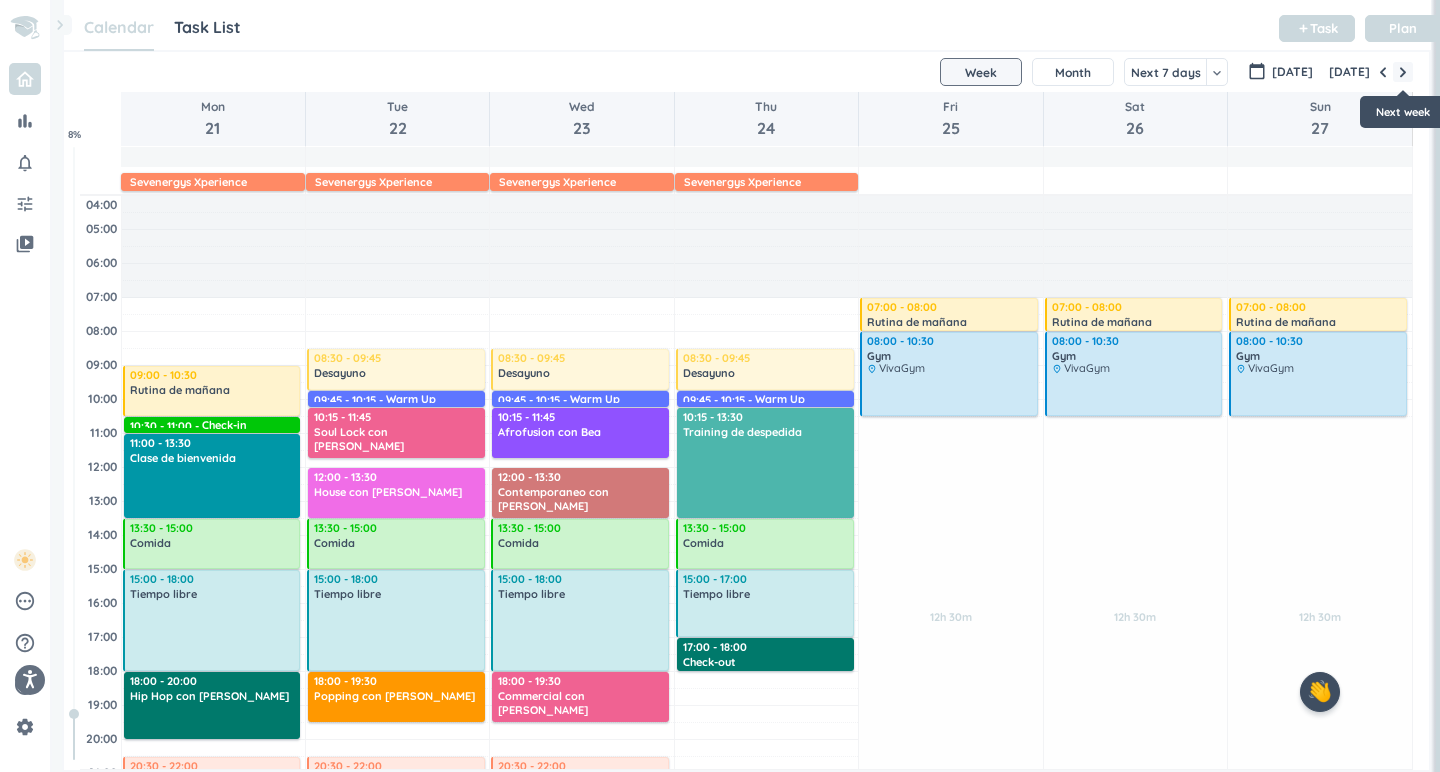 click at bounding box center [1403, 72] 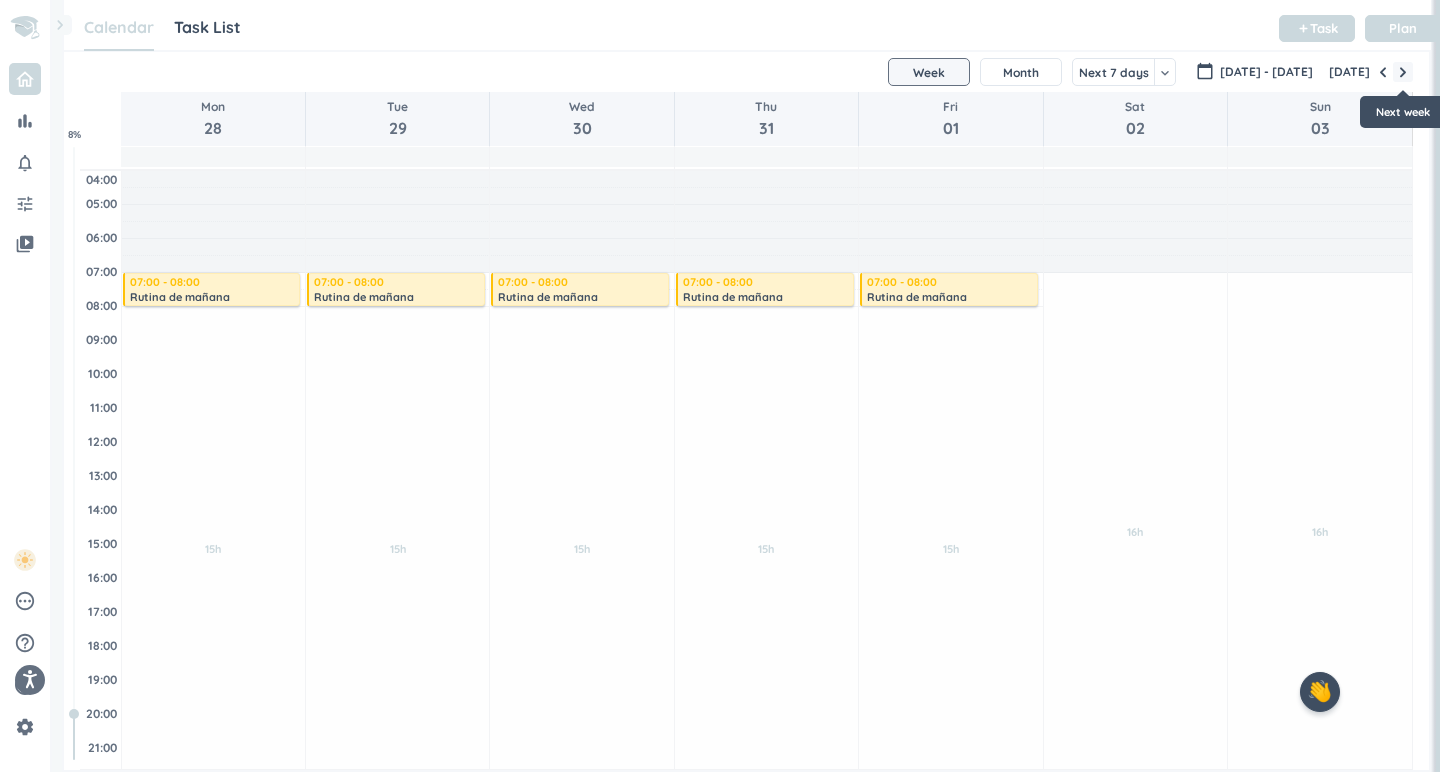 scroll, scrollTop: 69, scrollLeft: 0, axis: vertical 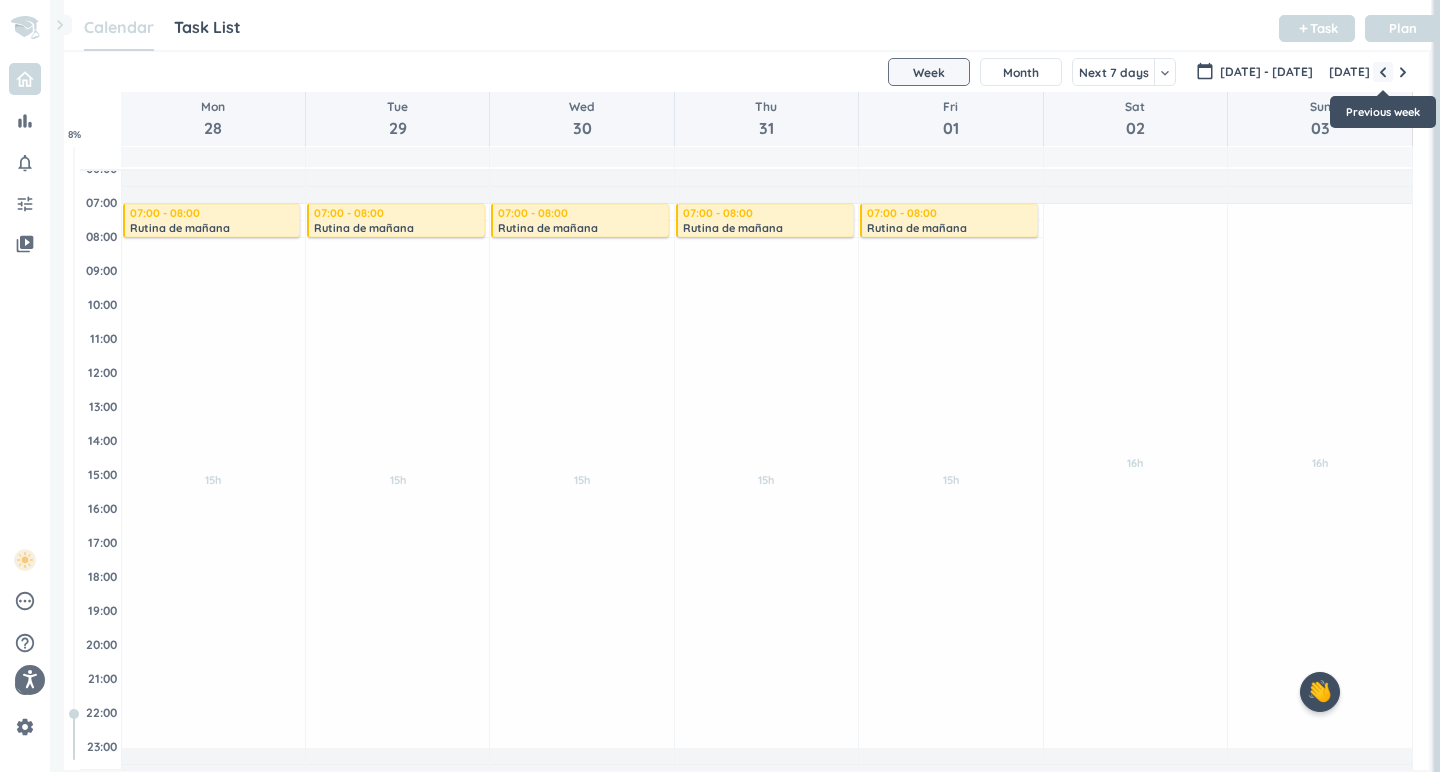 click at bounding box center (1383, 72) 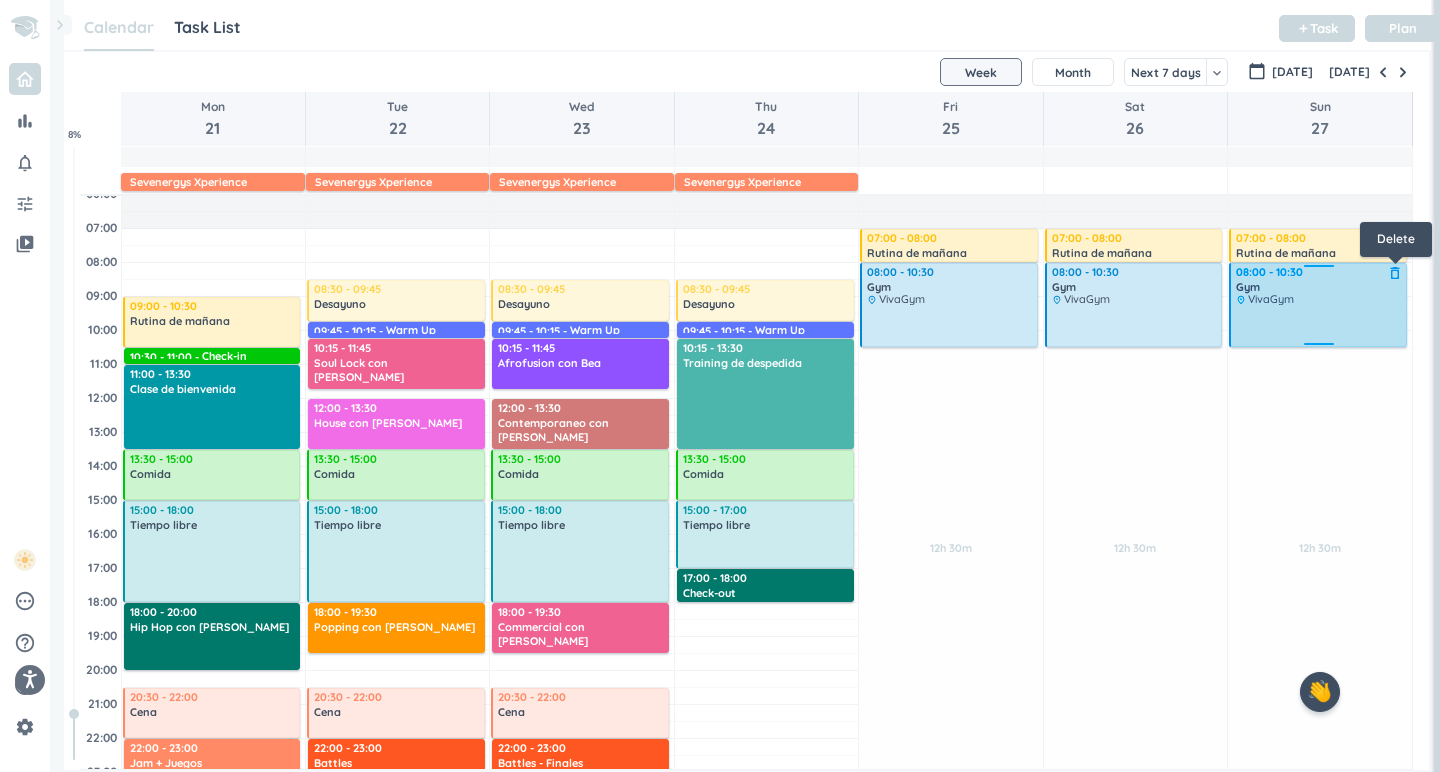 click on "delete_outline" at bounding box center (1395, 273) 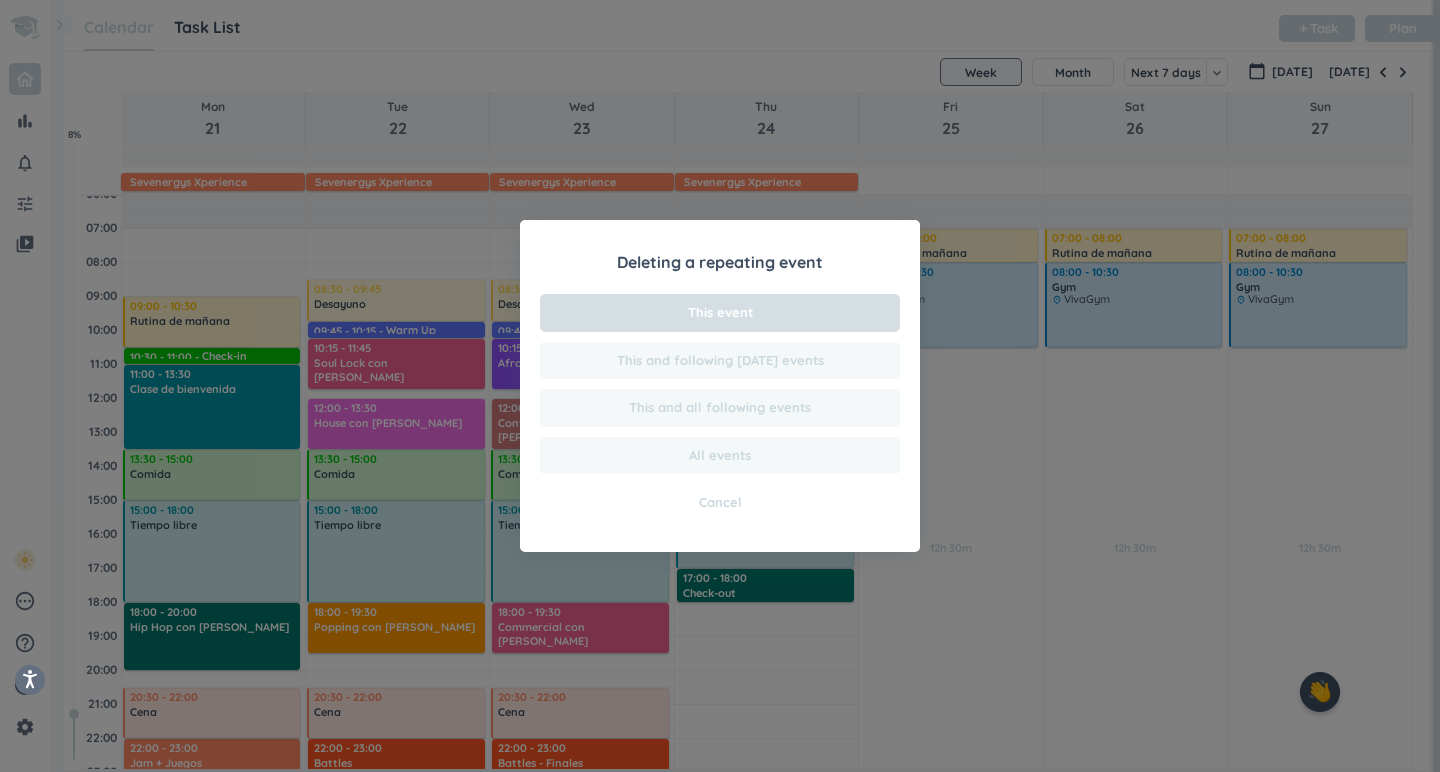 click on "This event" at bounding box center [720, 313] 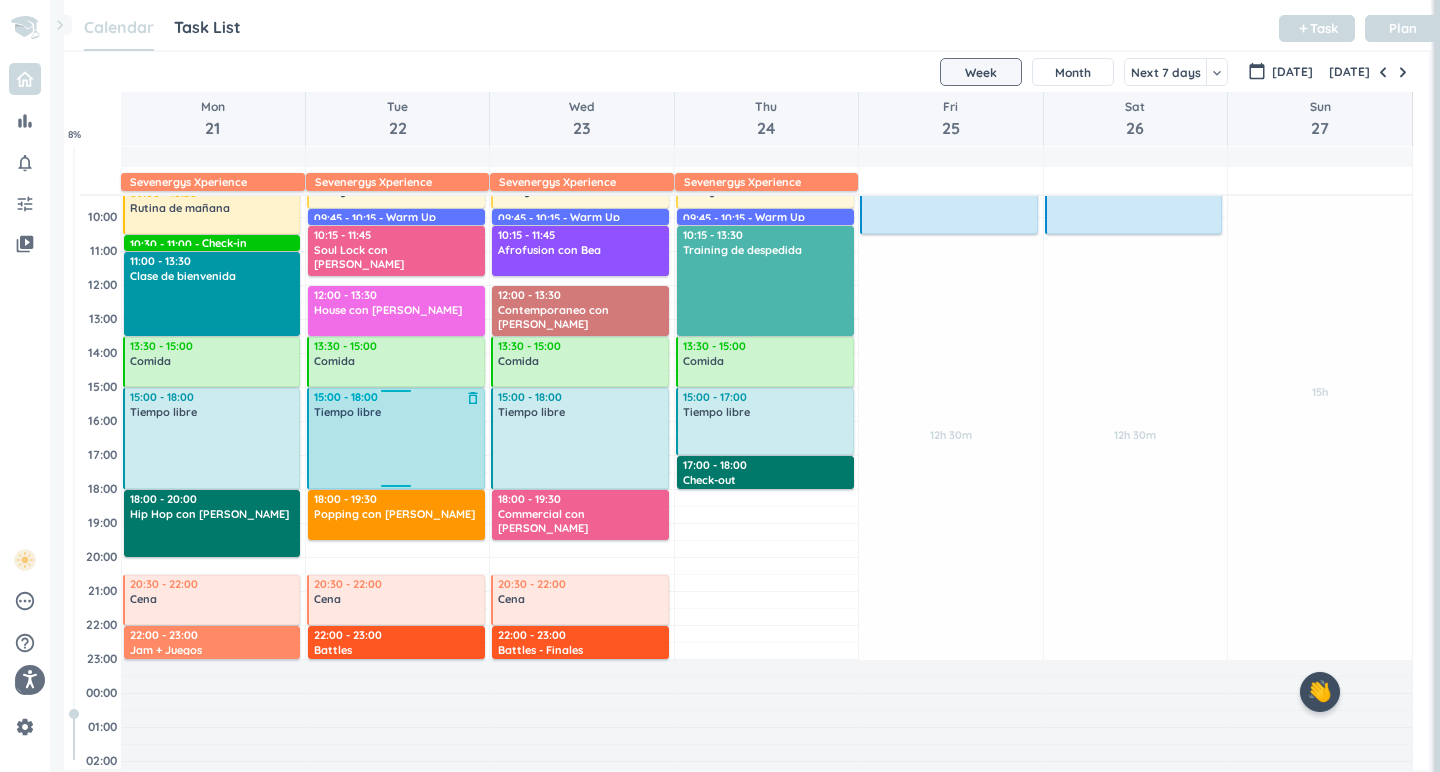 scroll, scrollTop: 183, scrollLeft: 0, axis: vertical 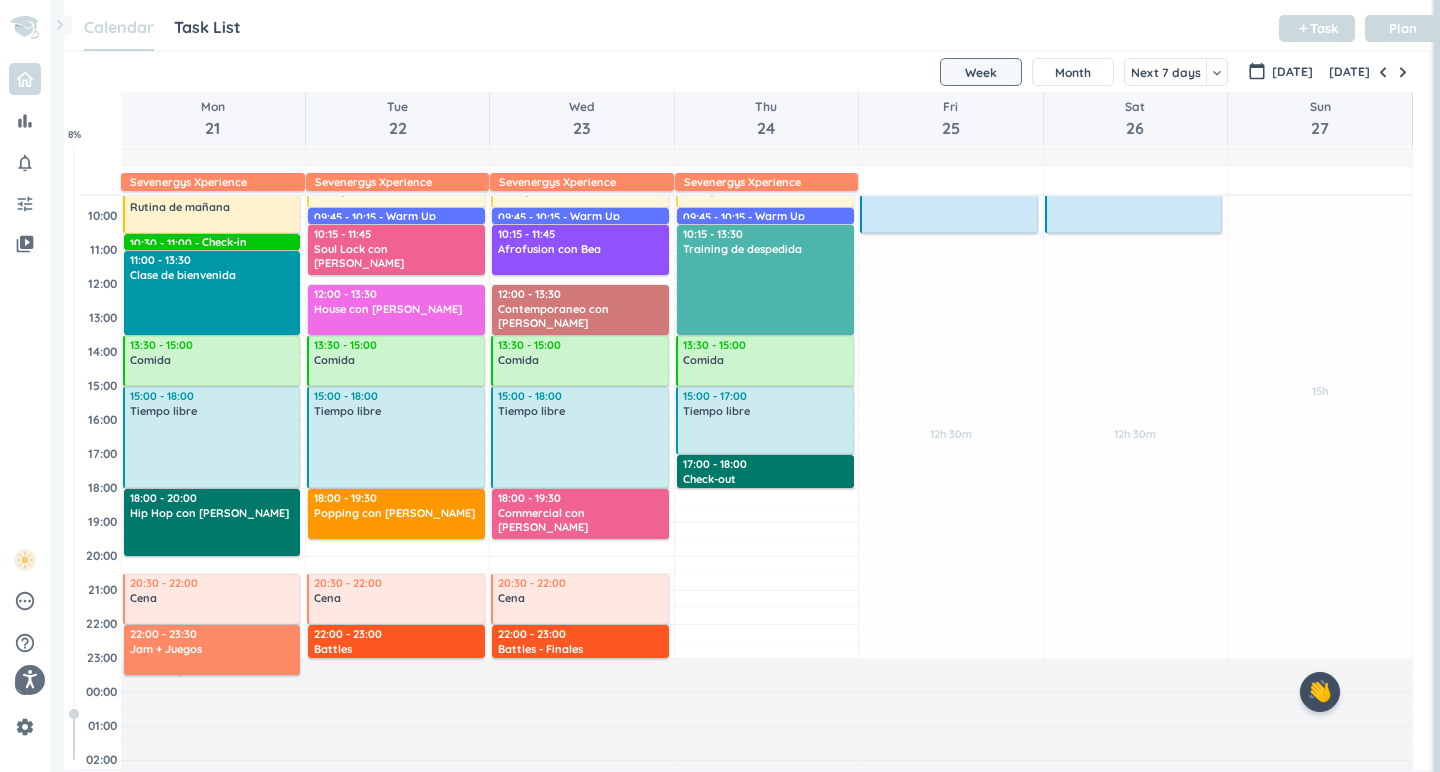 drag, startPoint x: 211, startPoint y: 661, endPoint x: 214, endPoint y: 679, distance: 18.248287 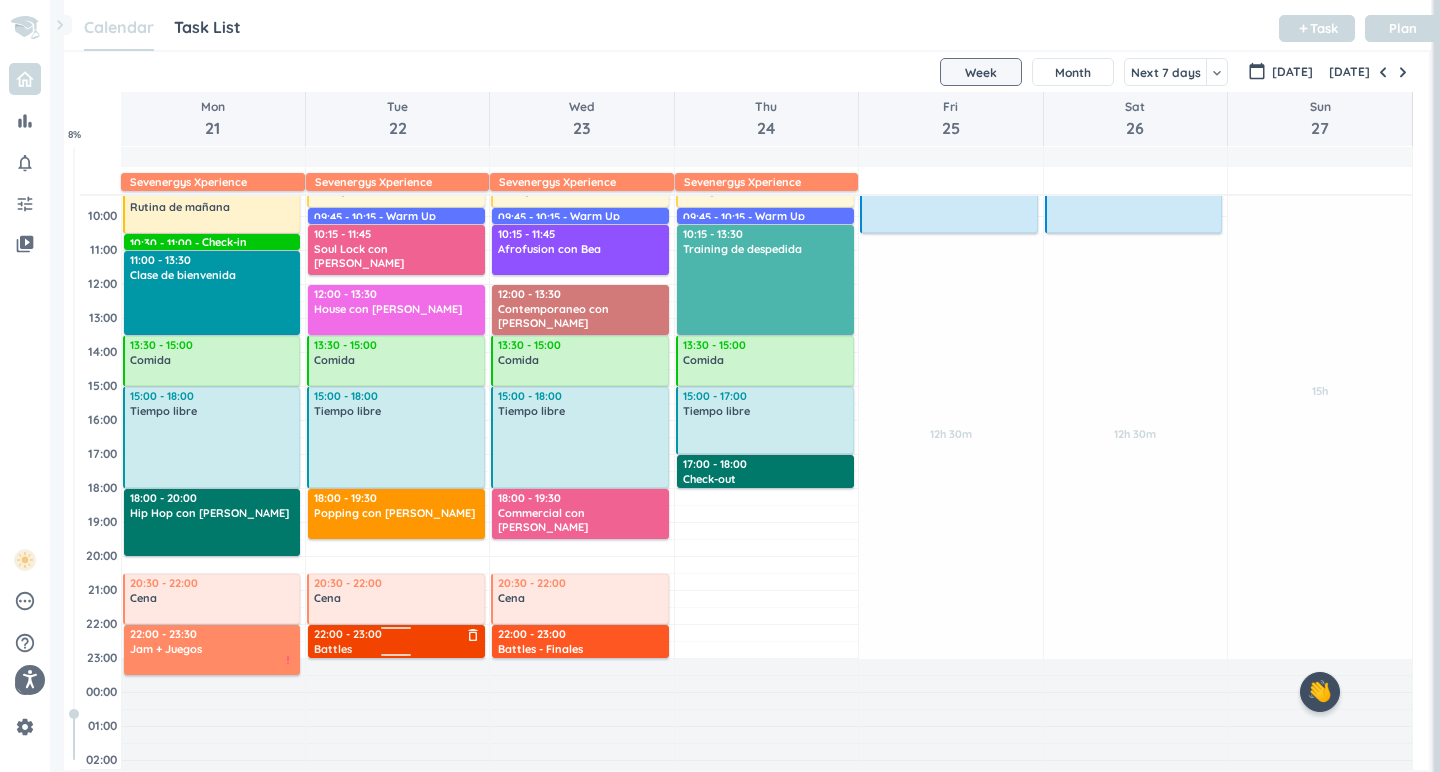 click at bounding box center (396, 658) 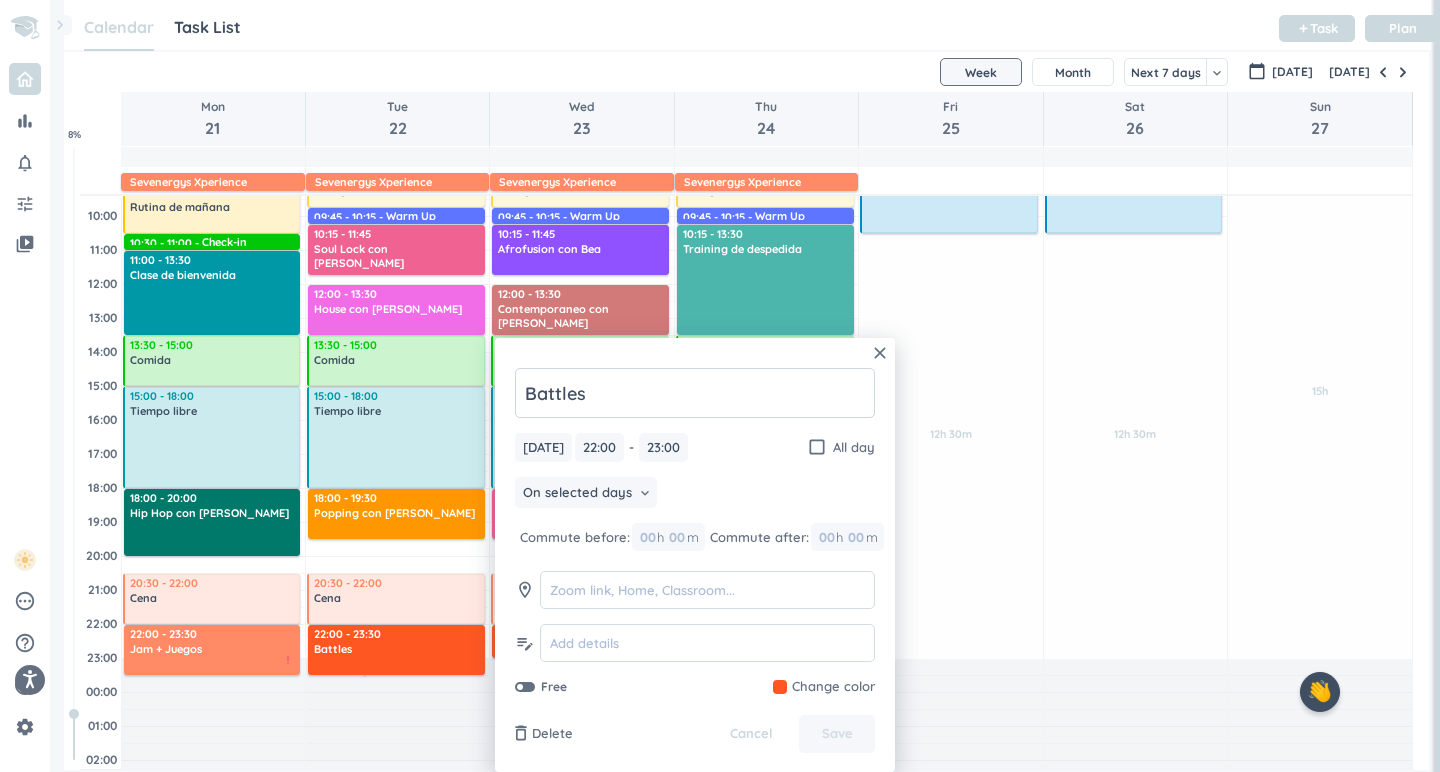 drag, startPoint x: 407, startPoint y: 662, endPoint x: 403, endPoint y: 679, distance: 17.464249 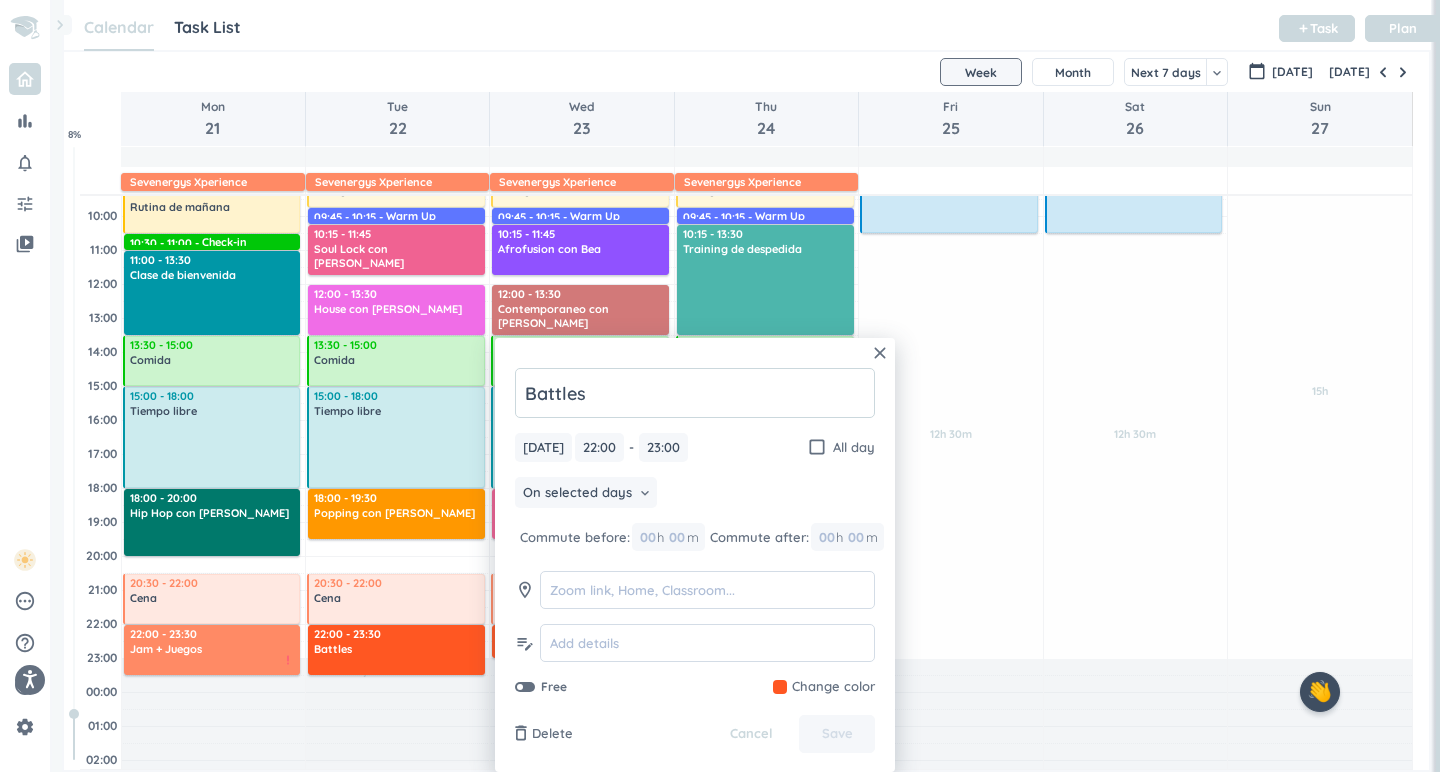 click on "Adjust Awake Time Adjust Awake Time 08:30 - 09:45 Desayuno delete_outline 09:45 - 10:15 Warm Up delete_outline 10:15 - 11:45 Soul Lock con Ermy delete_outline 12:00 - 13:30 House con [PERSON_NAME] delete_outline 13:30 - 15:00 Comida delete_outline 15:00 - 18:00 Tiempo libre delete_outline 18:00 - 19:30 Popping con [PERSON_NAME] 20:30 - 22:00 Cena delete_outline 22:00 - 23:00 Battles  delete_outline 22:00 - 23:30 Battles  delete_outline" at bounding box center [397, 420] 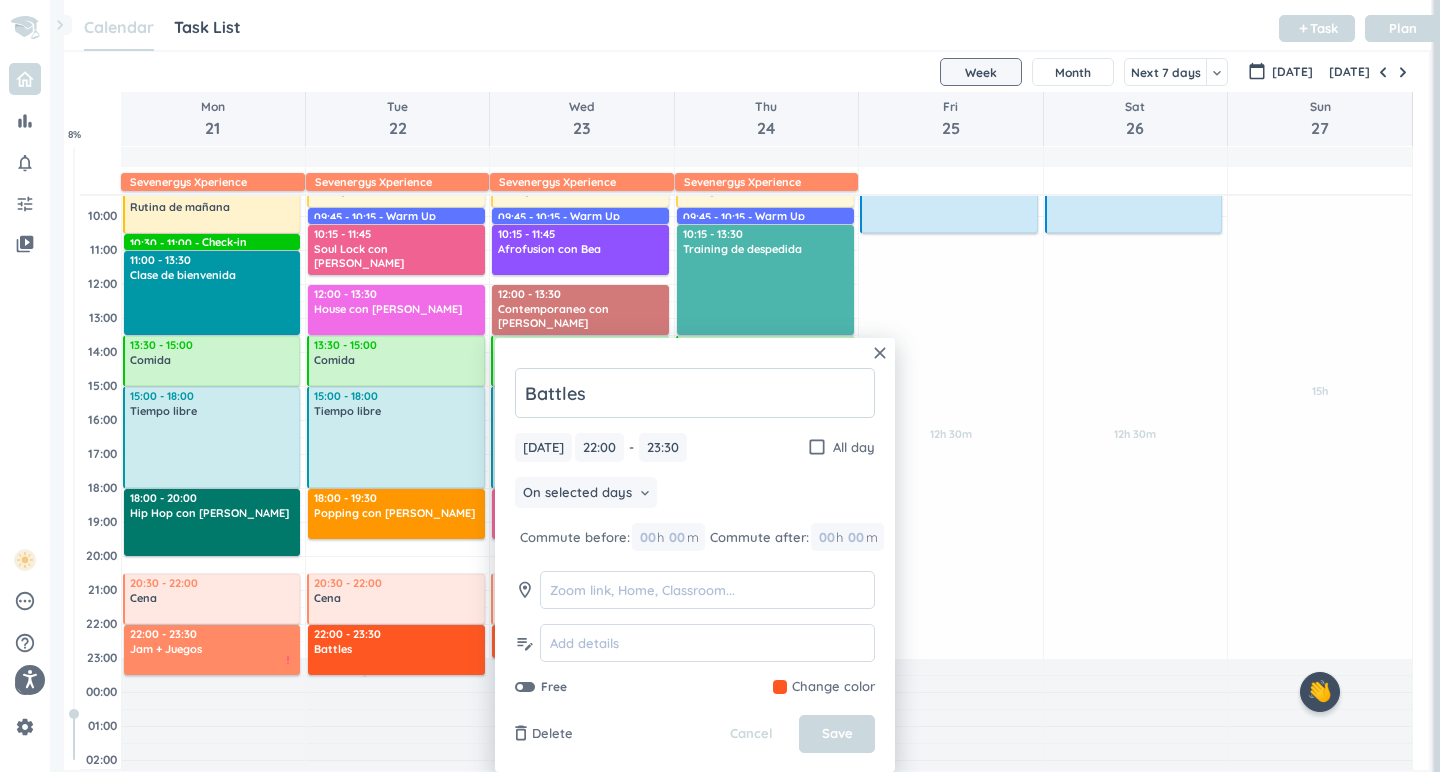 type on "23:30" 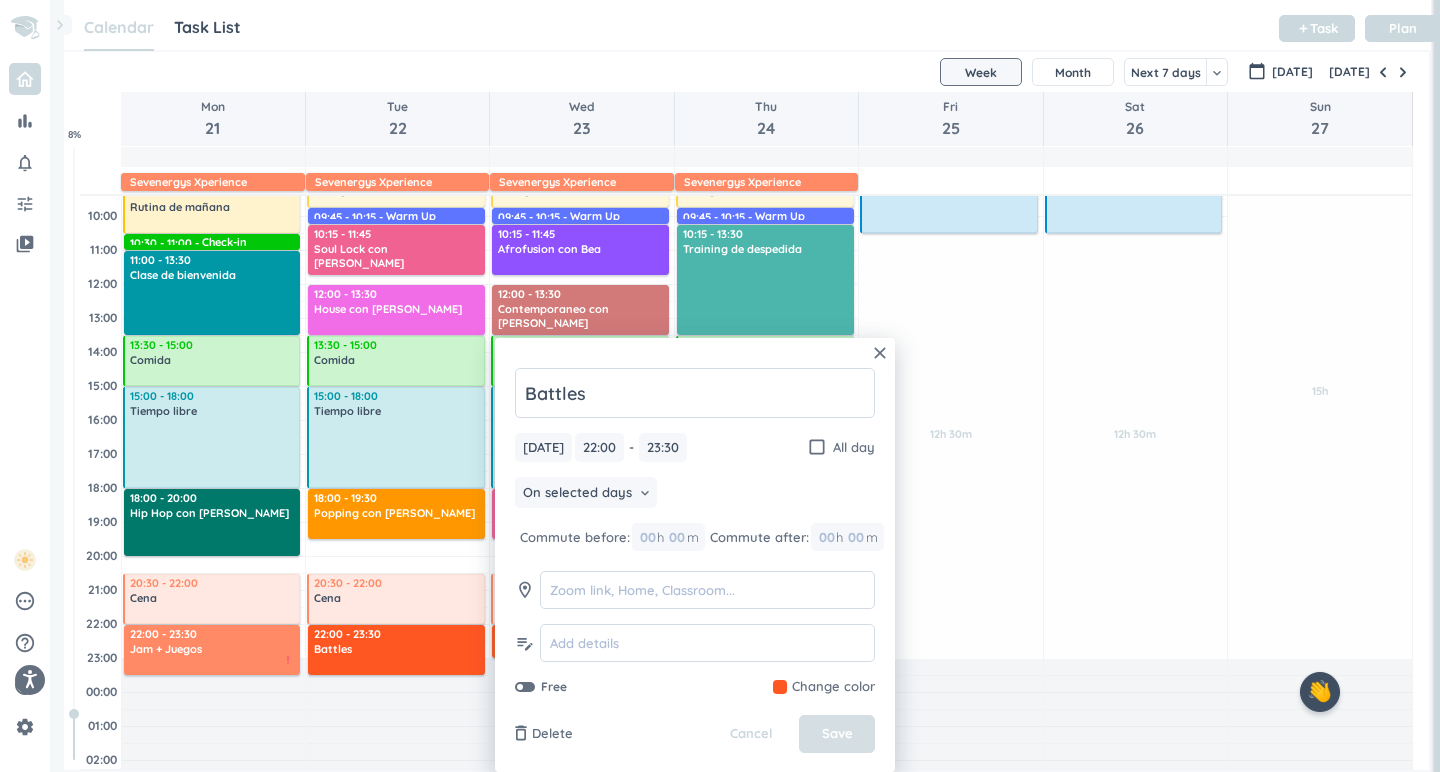 click on "Save" at bounding box center (837, 734) 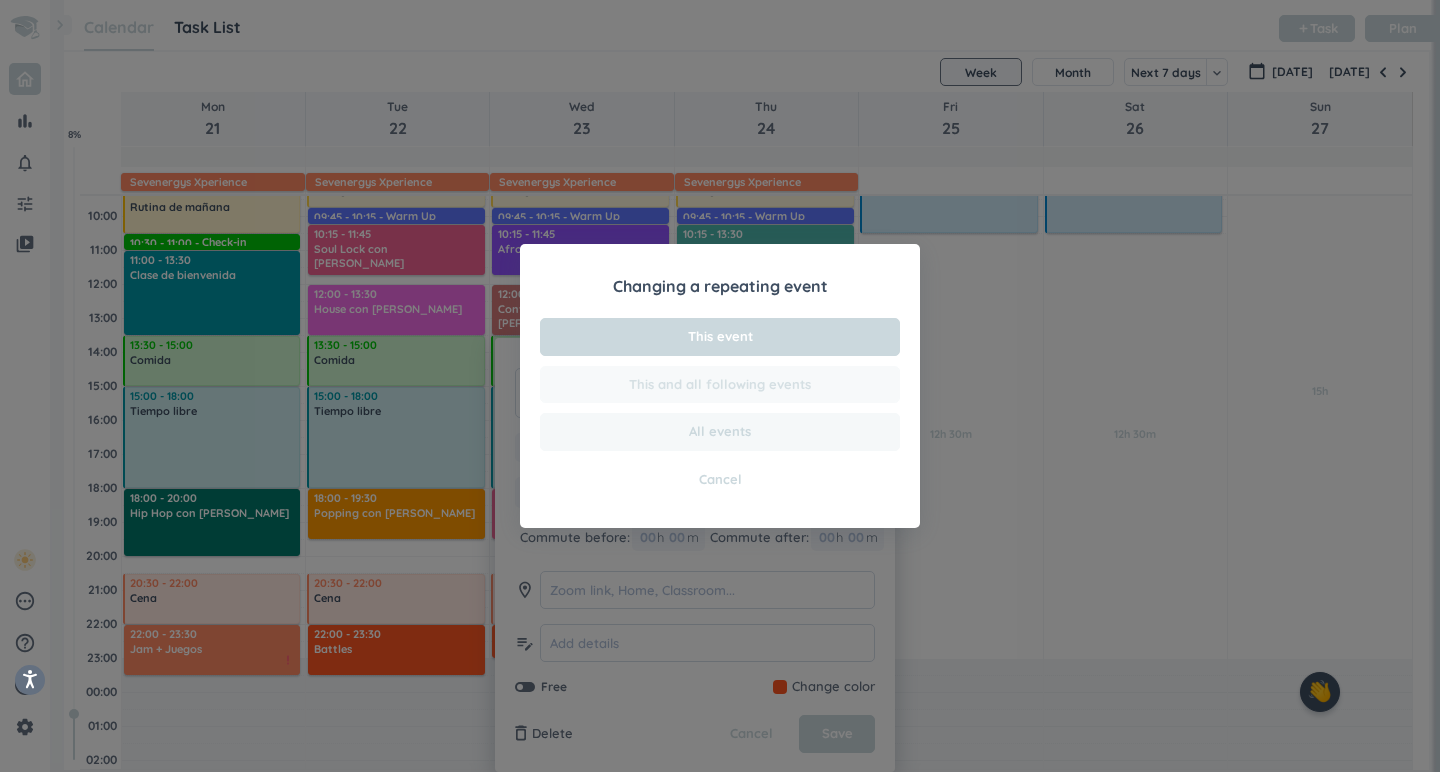 click on "This and all following events" at bounding box center [720, 385] 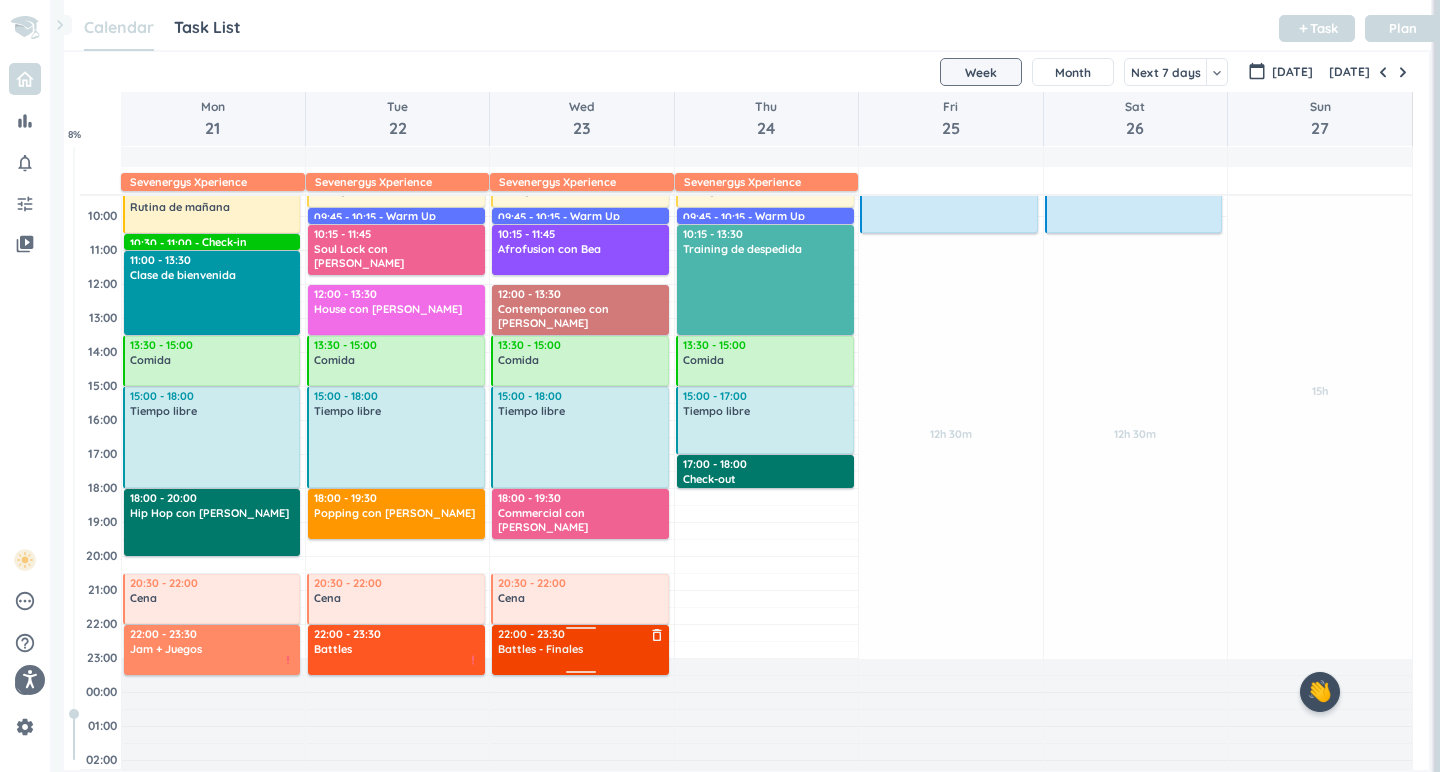drag, startPoint x: 584, startPoint y: 658, endPoint x: 582, endPoint y: 674, distance: 16.124516 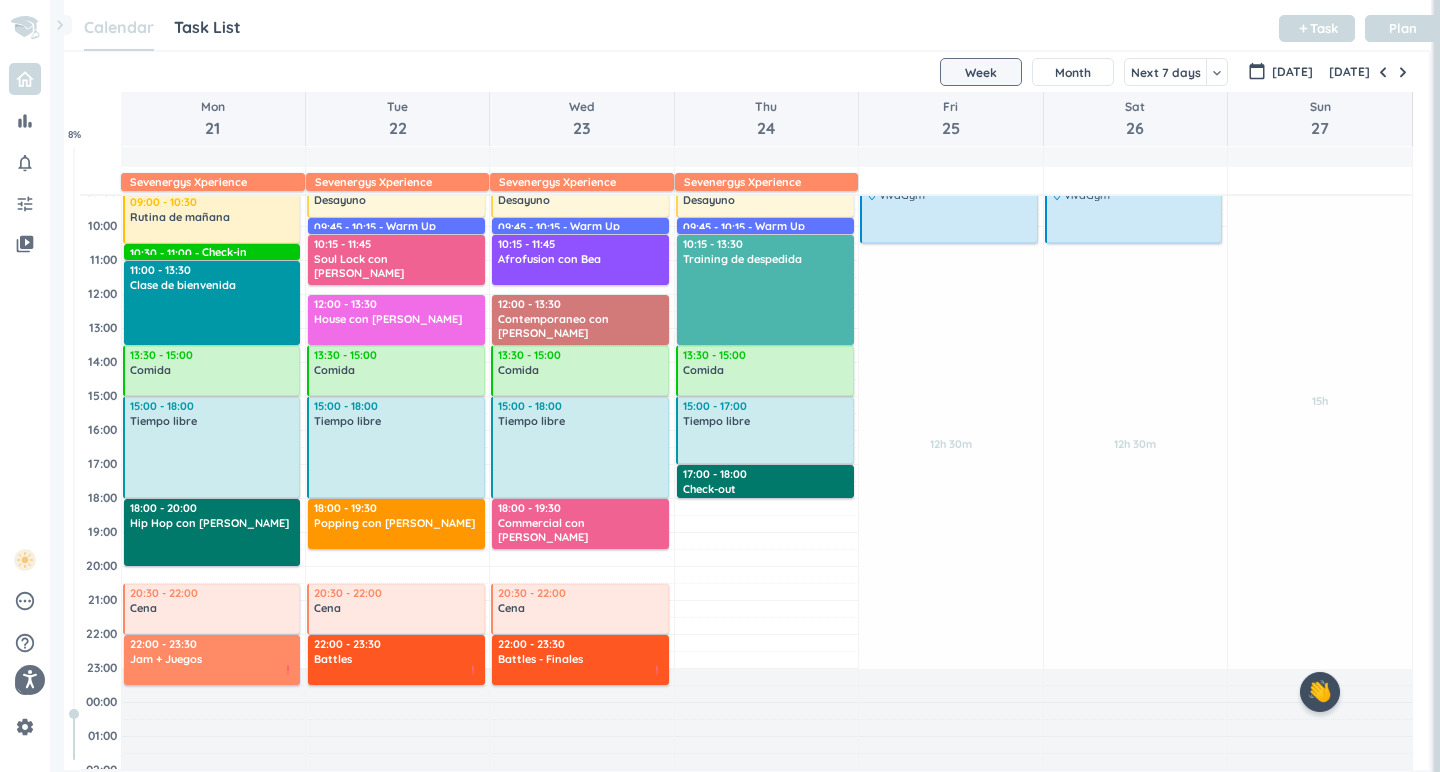 scroll, scrollTop: 200, scrollLeft: 0, axis: vertical 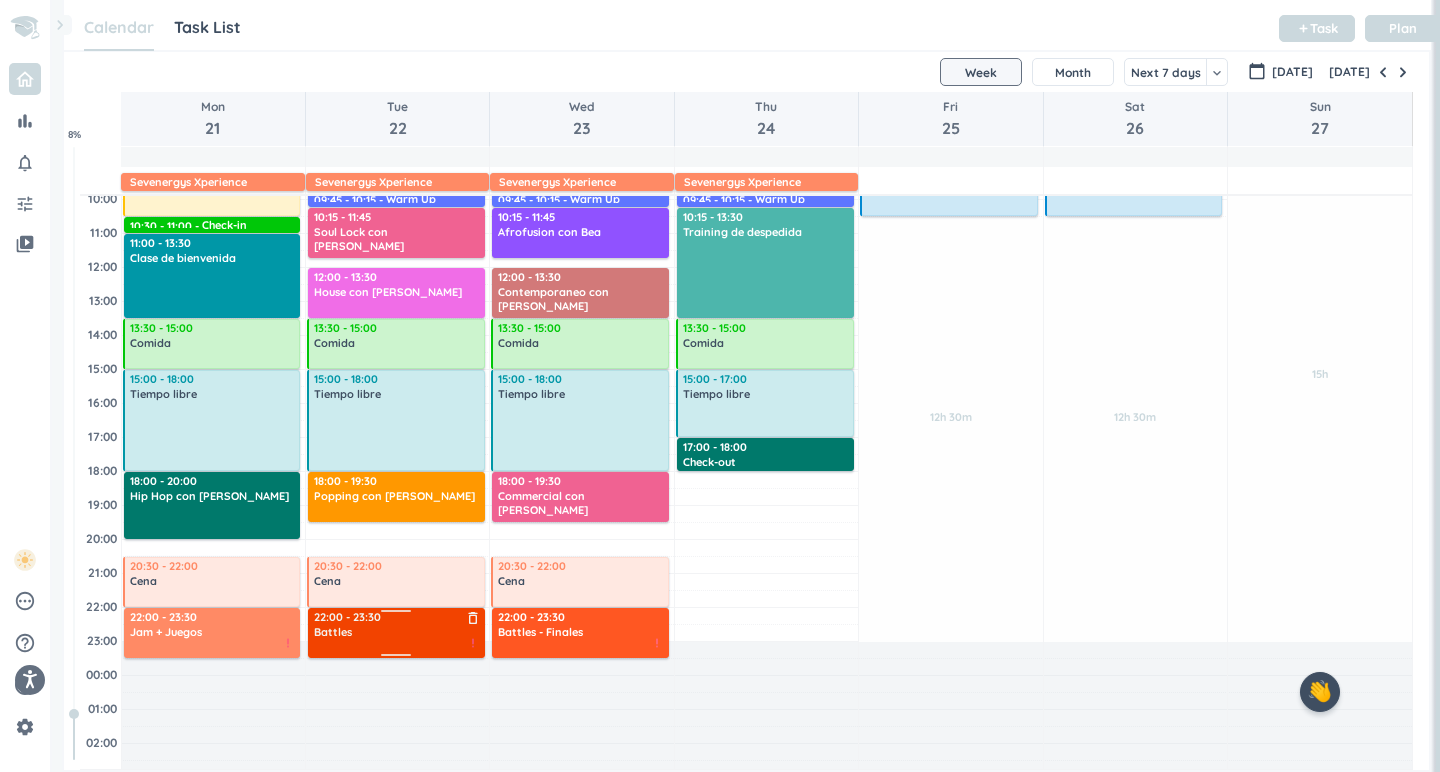 click on "Battles" at bounding box center [397, 632] 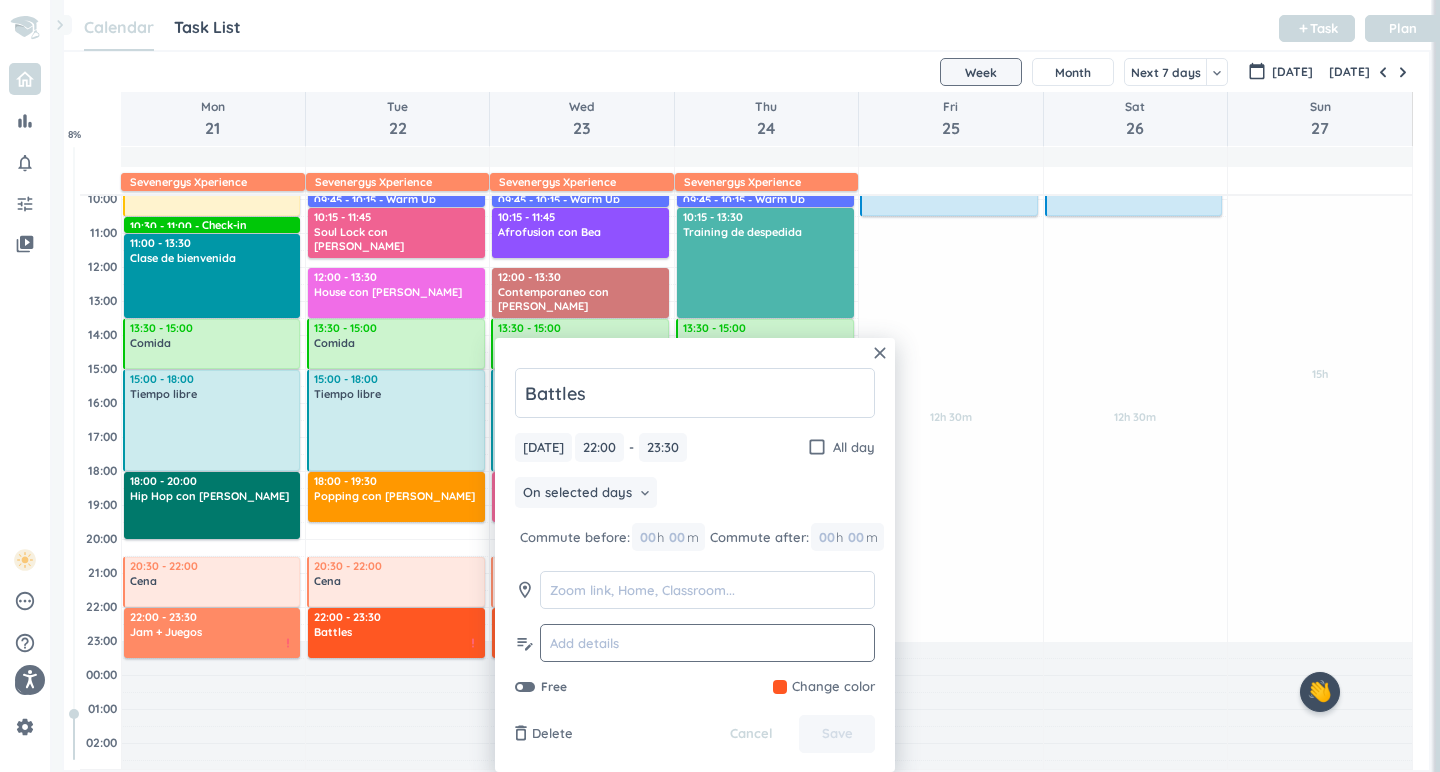 click 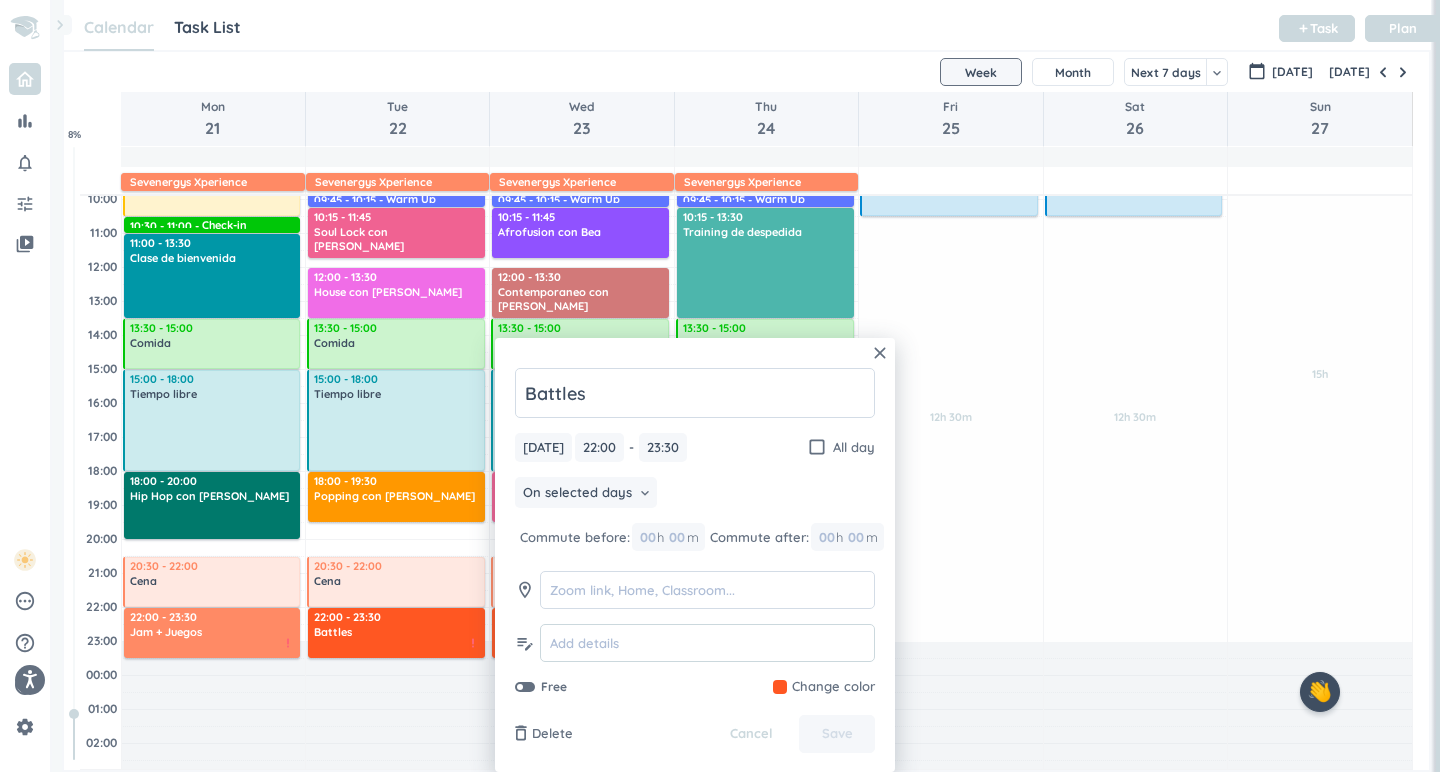 click at bounding box center [707, 643] 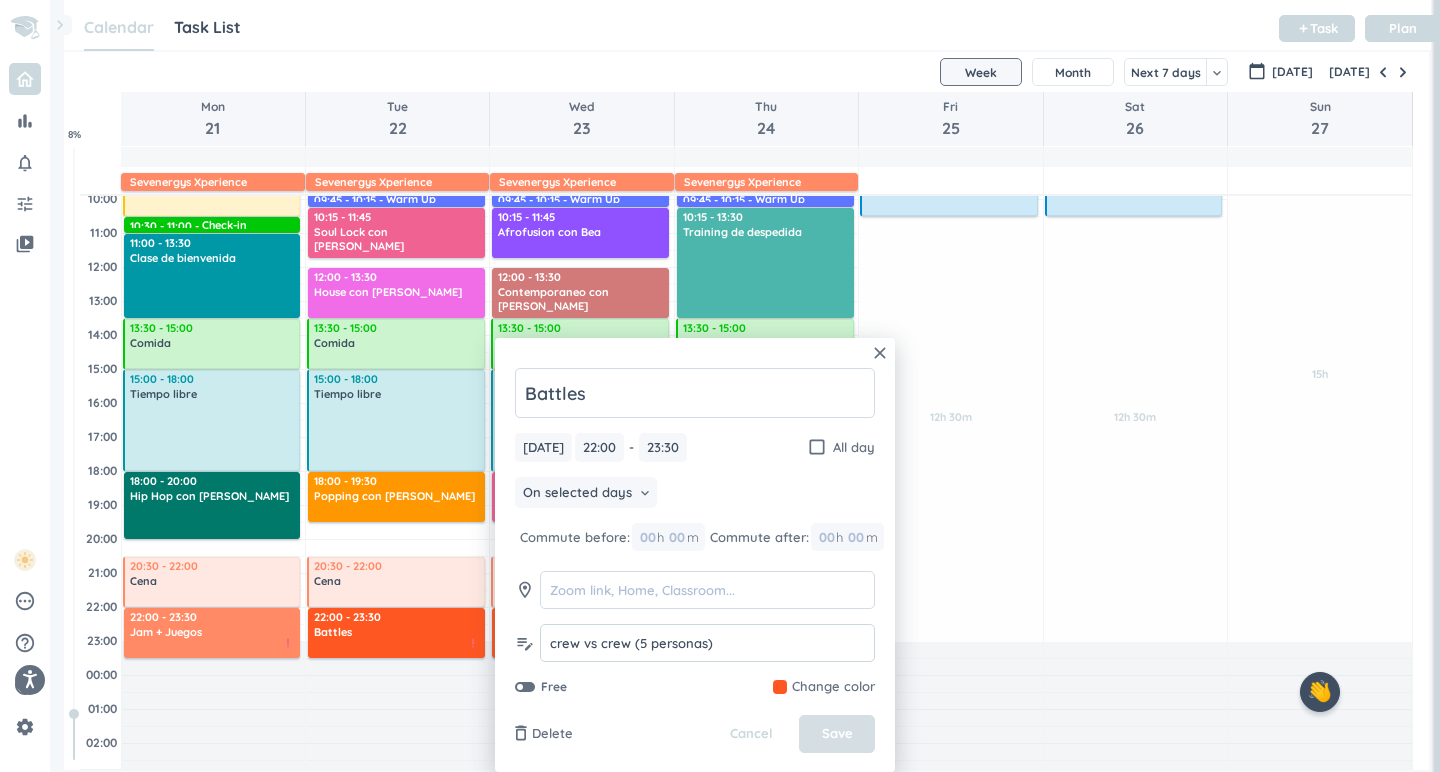 type on "crew vs crew (5 personas)" 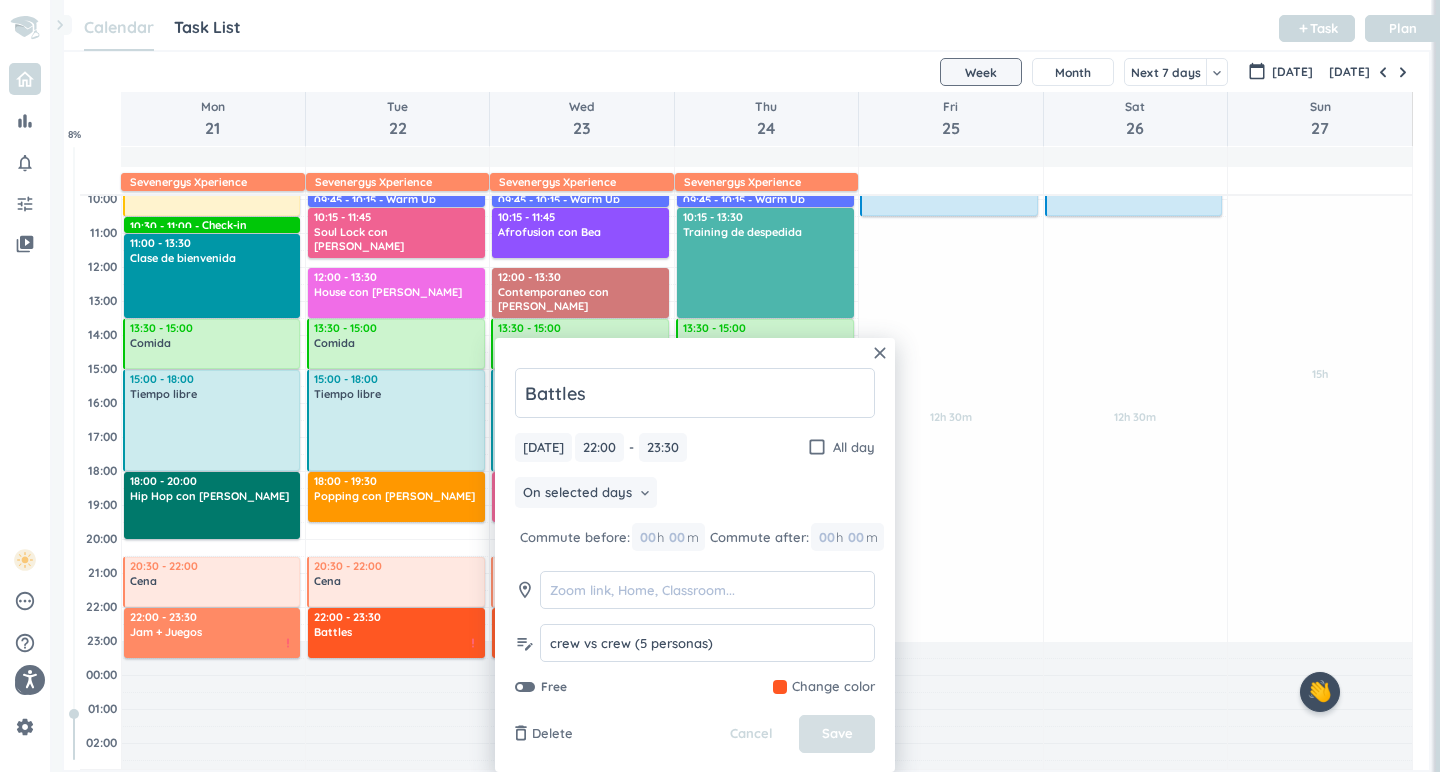 click on "Save" at bounding box center (837, 734) 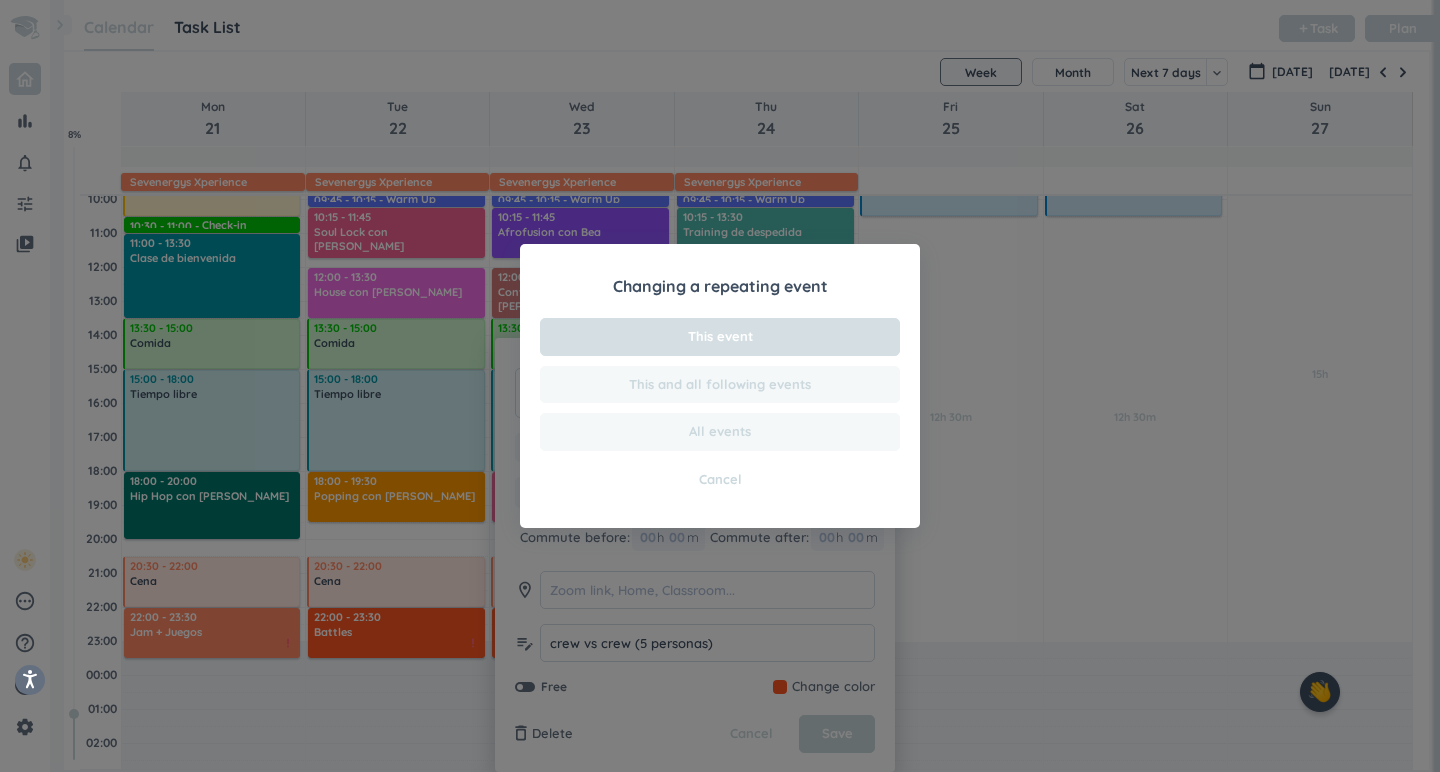 click on "This event" at bounding box center (720, 337) 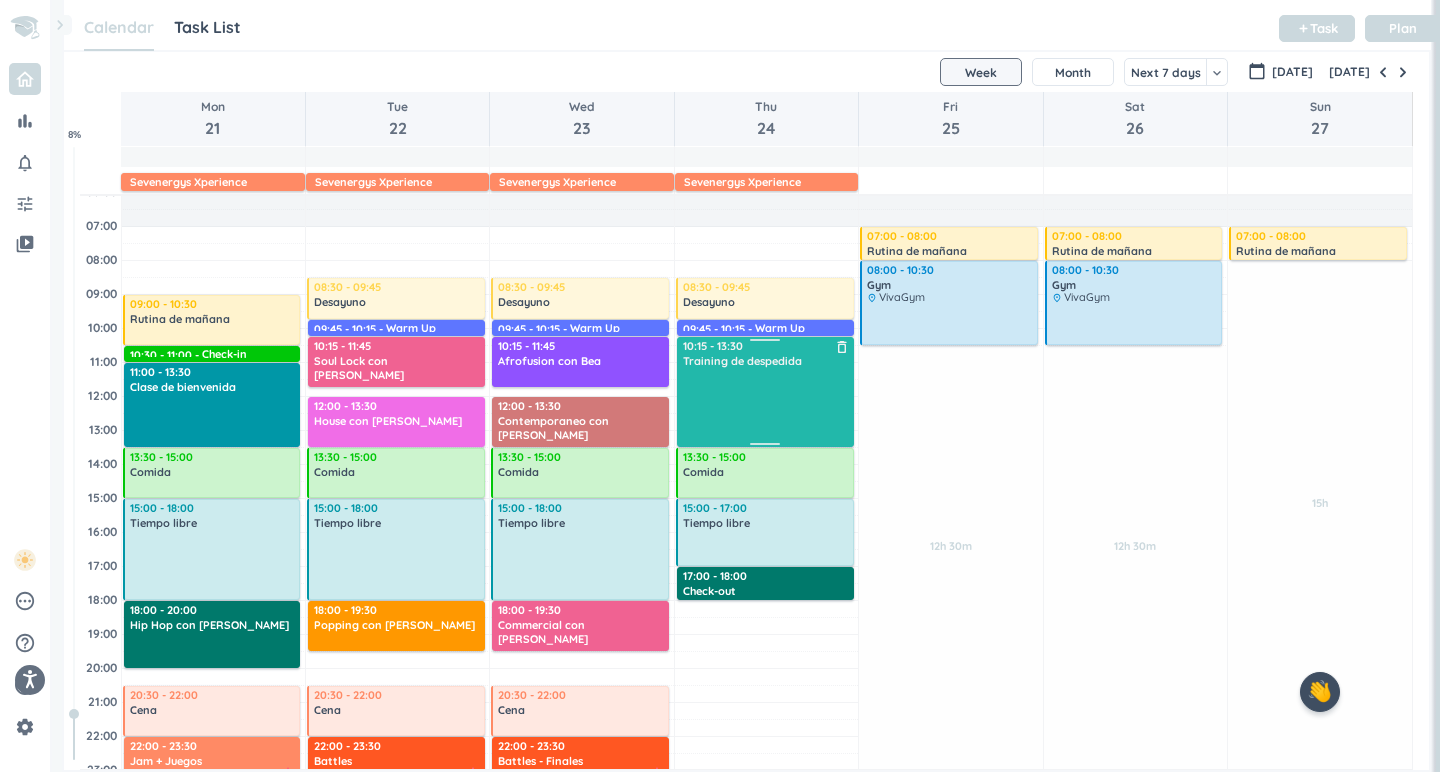 scroll, scrollTop: 72, scrollLeft: 0, axis: vertical 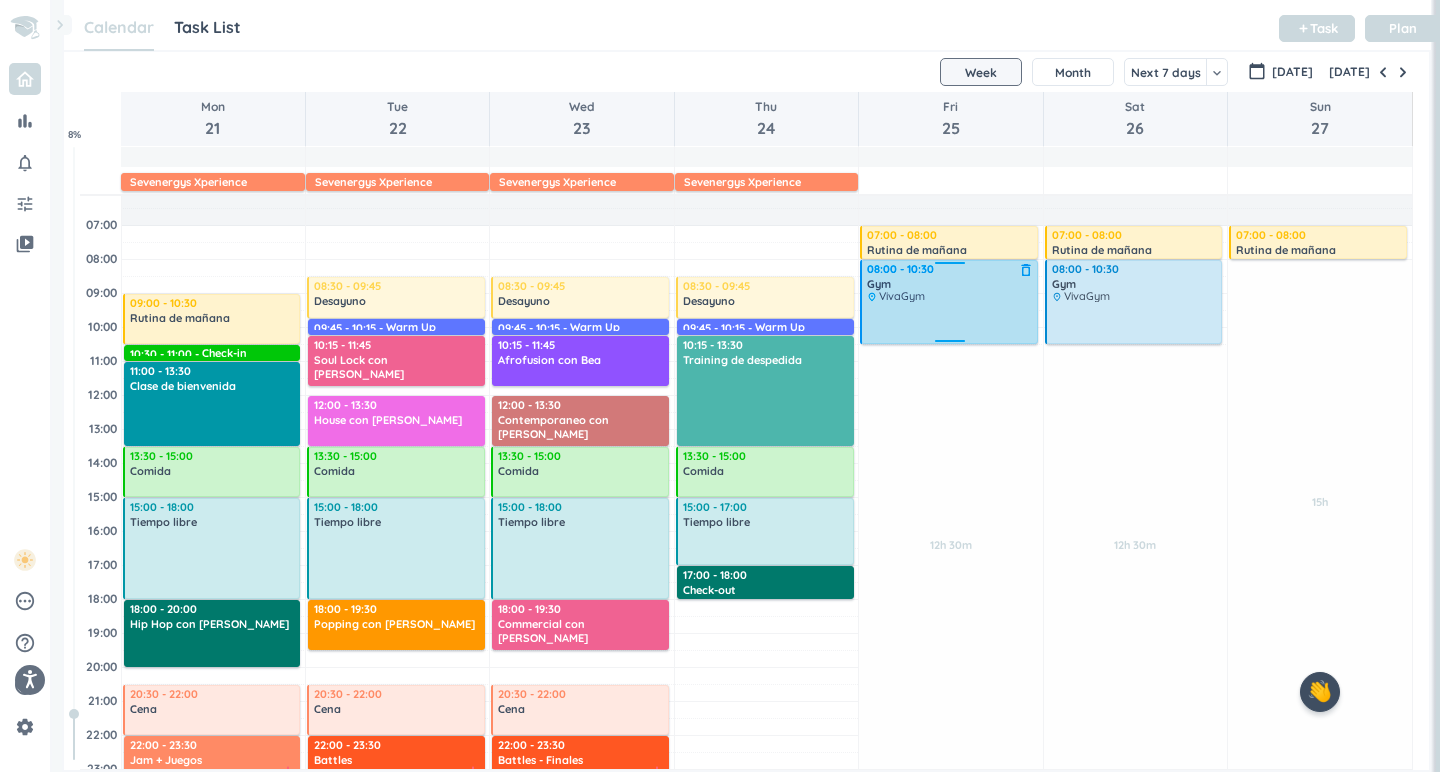 click on "08:00 - 10:30" at bounding box center [950, 269] 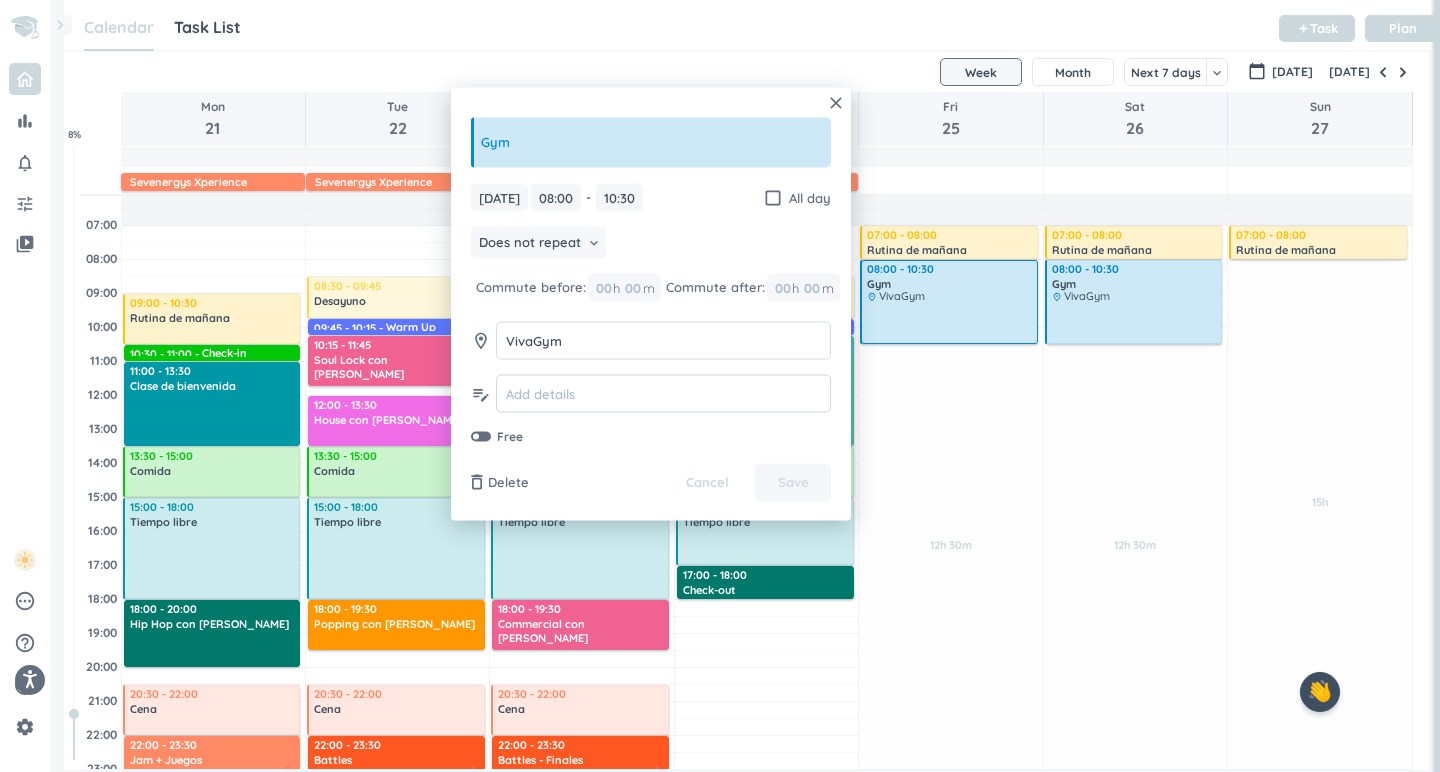 click at bounding box center (663, 393) 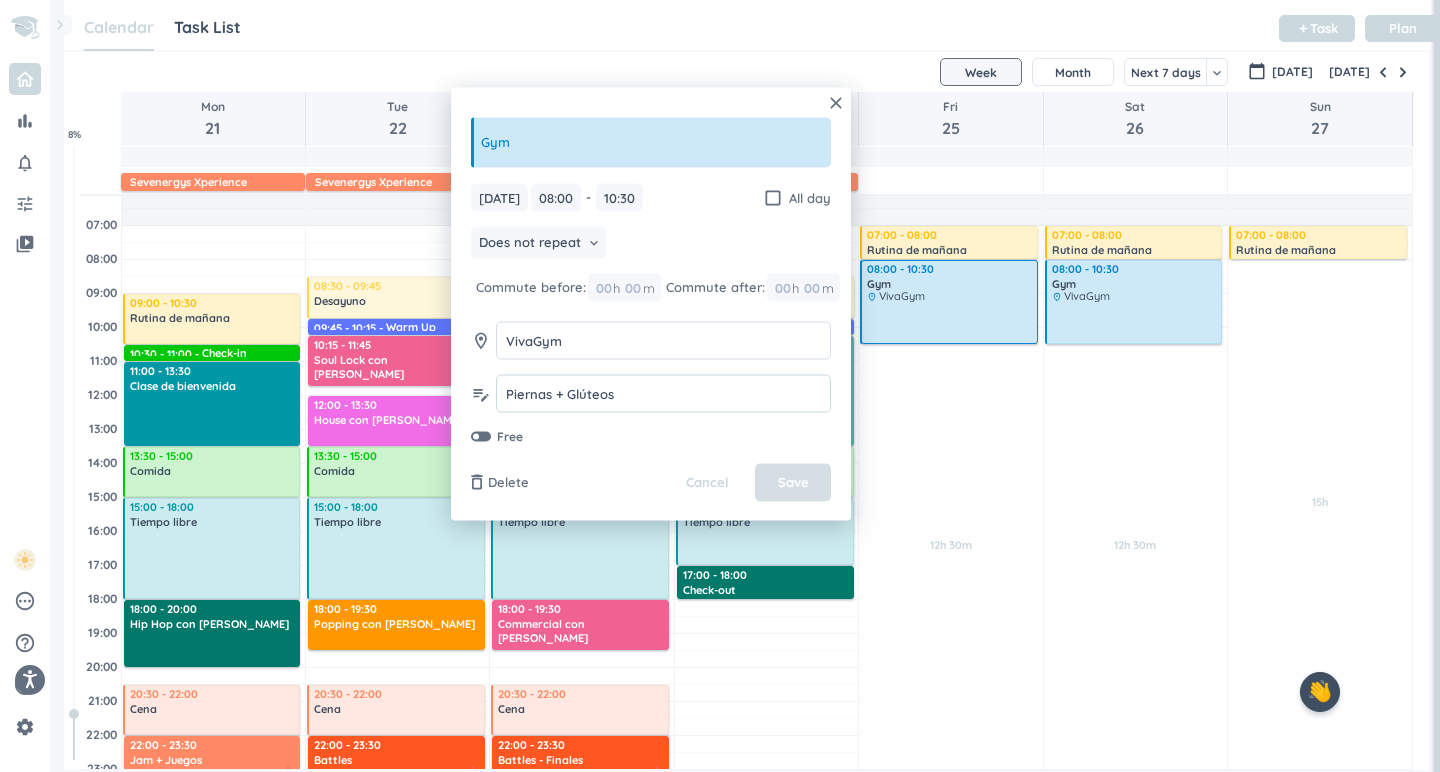 type on "Piernas + Glúteos" 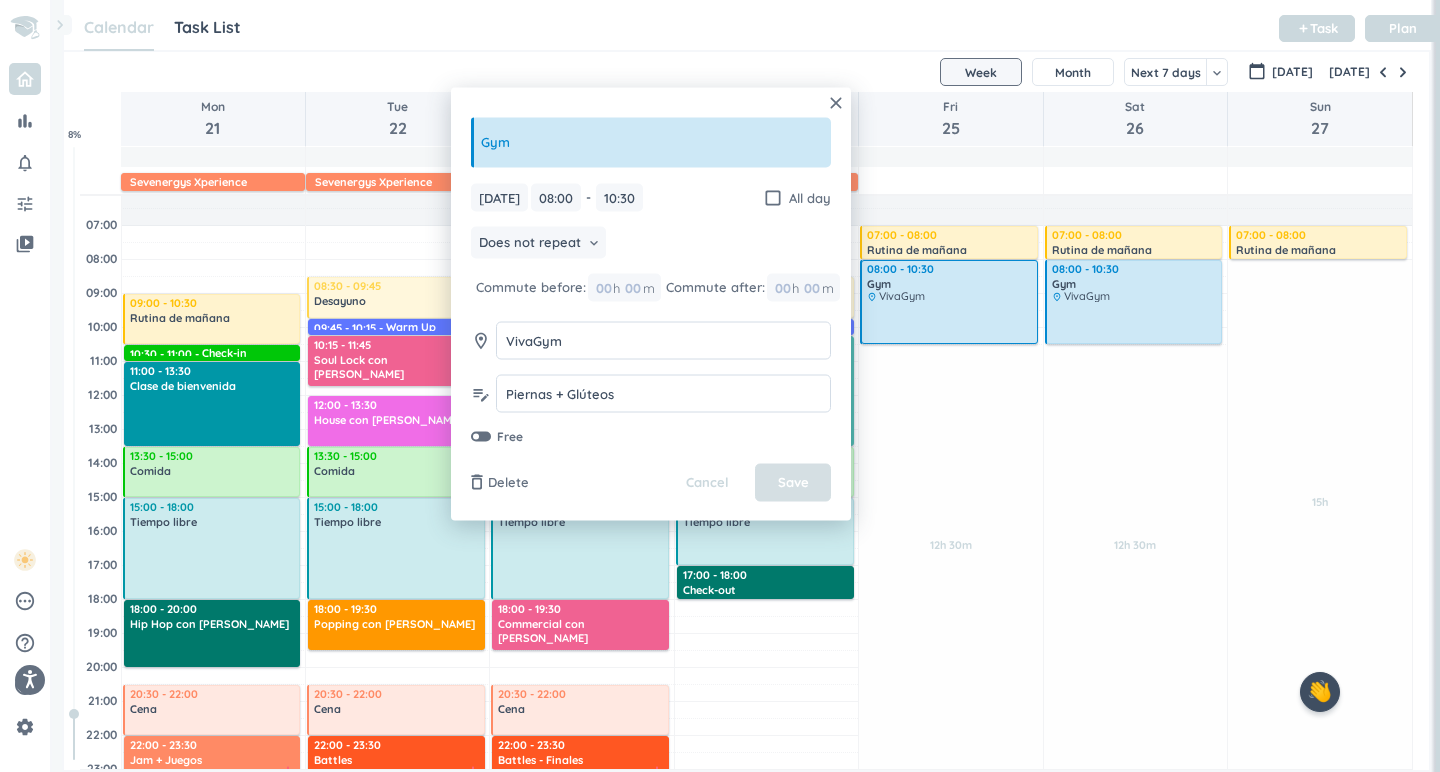 click on "Save" at bounding box center [793, 483] 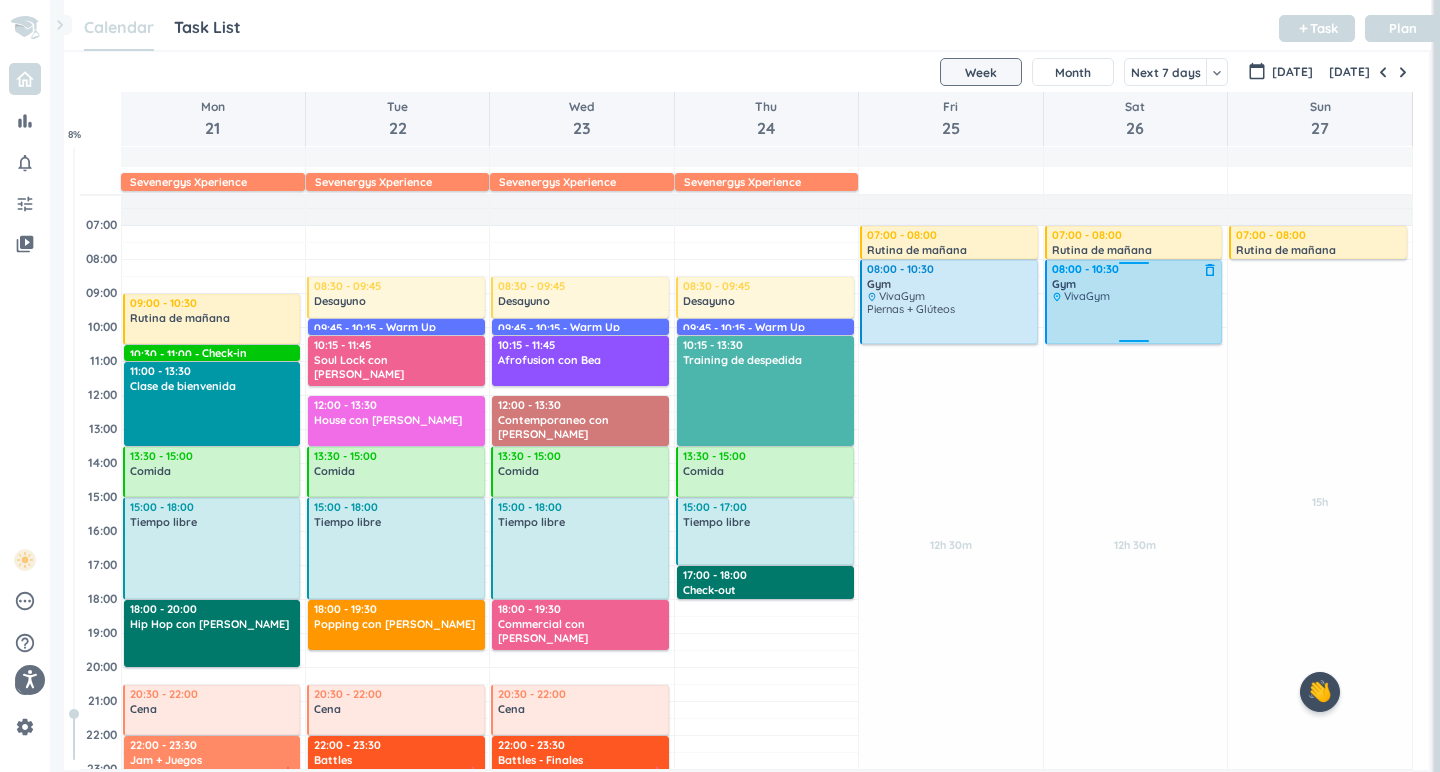 click at bounding box center (1135, 322) 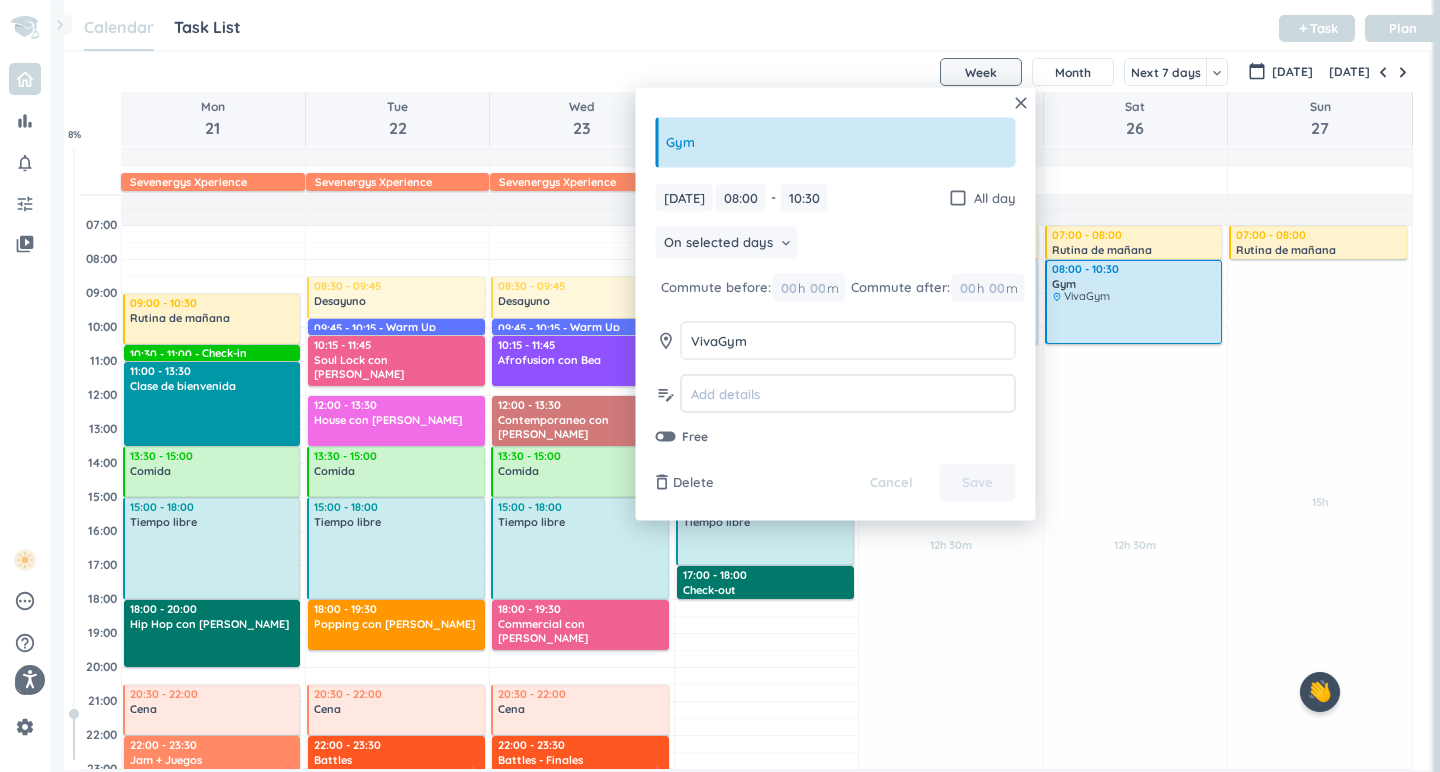 click at bounding box center [848, 393] 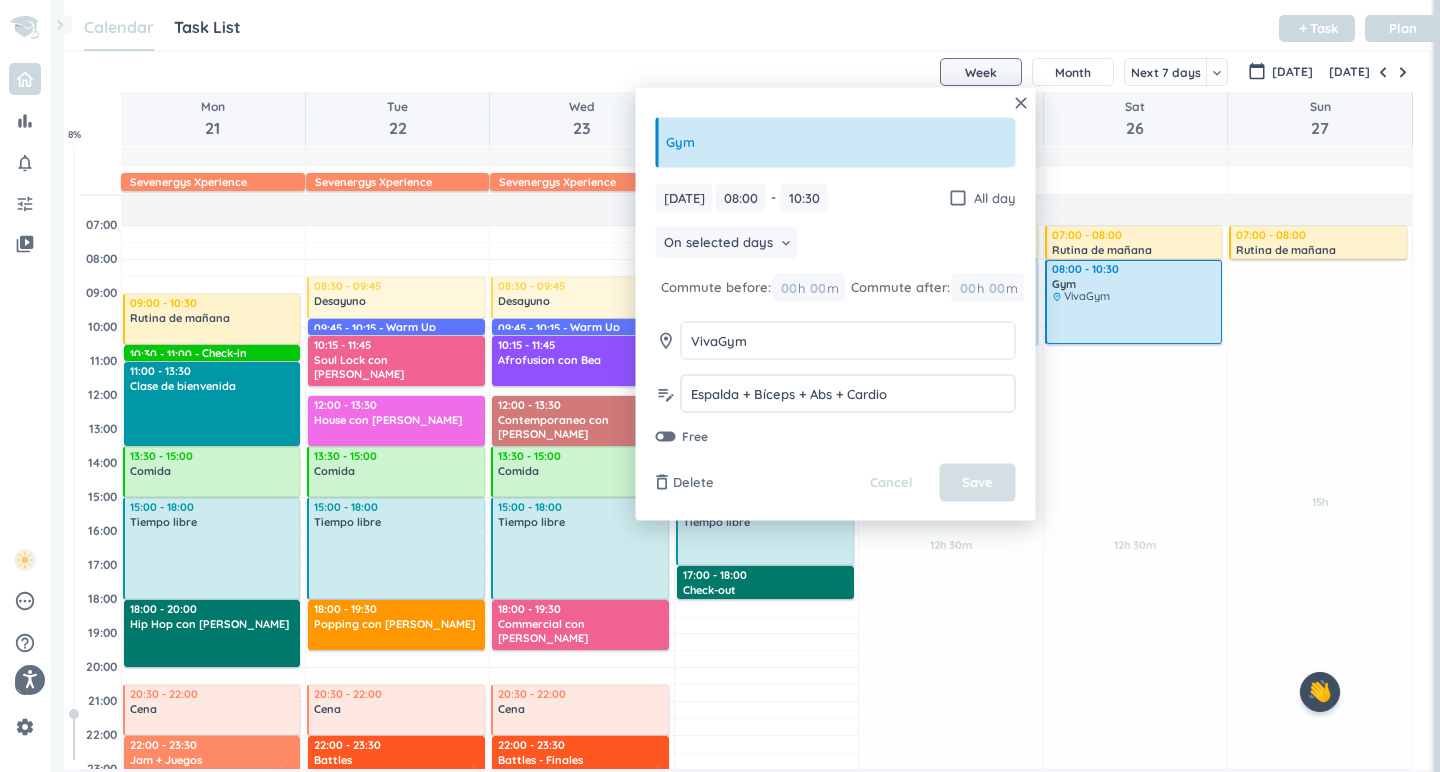 type on "Espalda + Bíceps + Abs + Cardio" 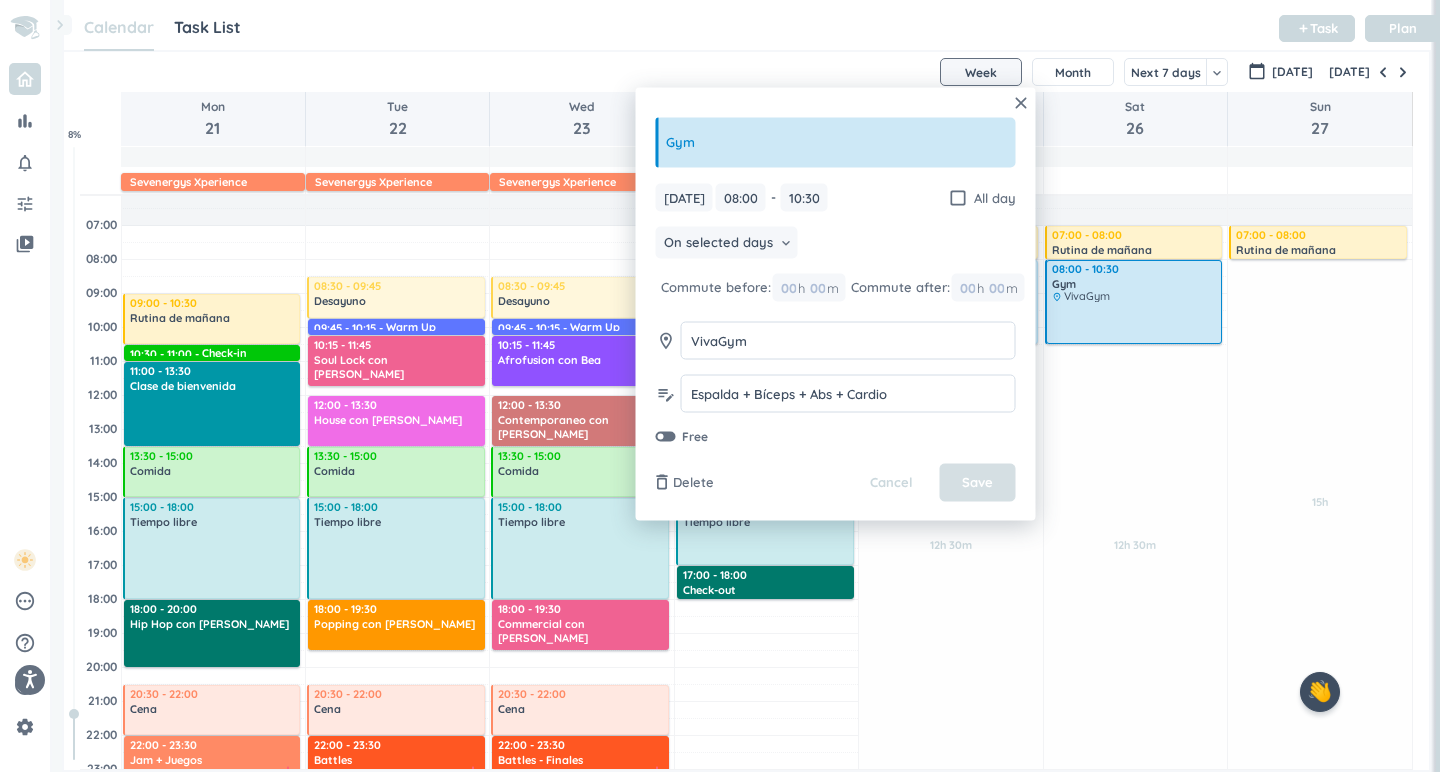 click on "Save" at bounding box center [977, 483] 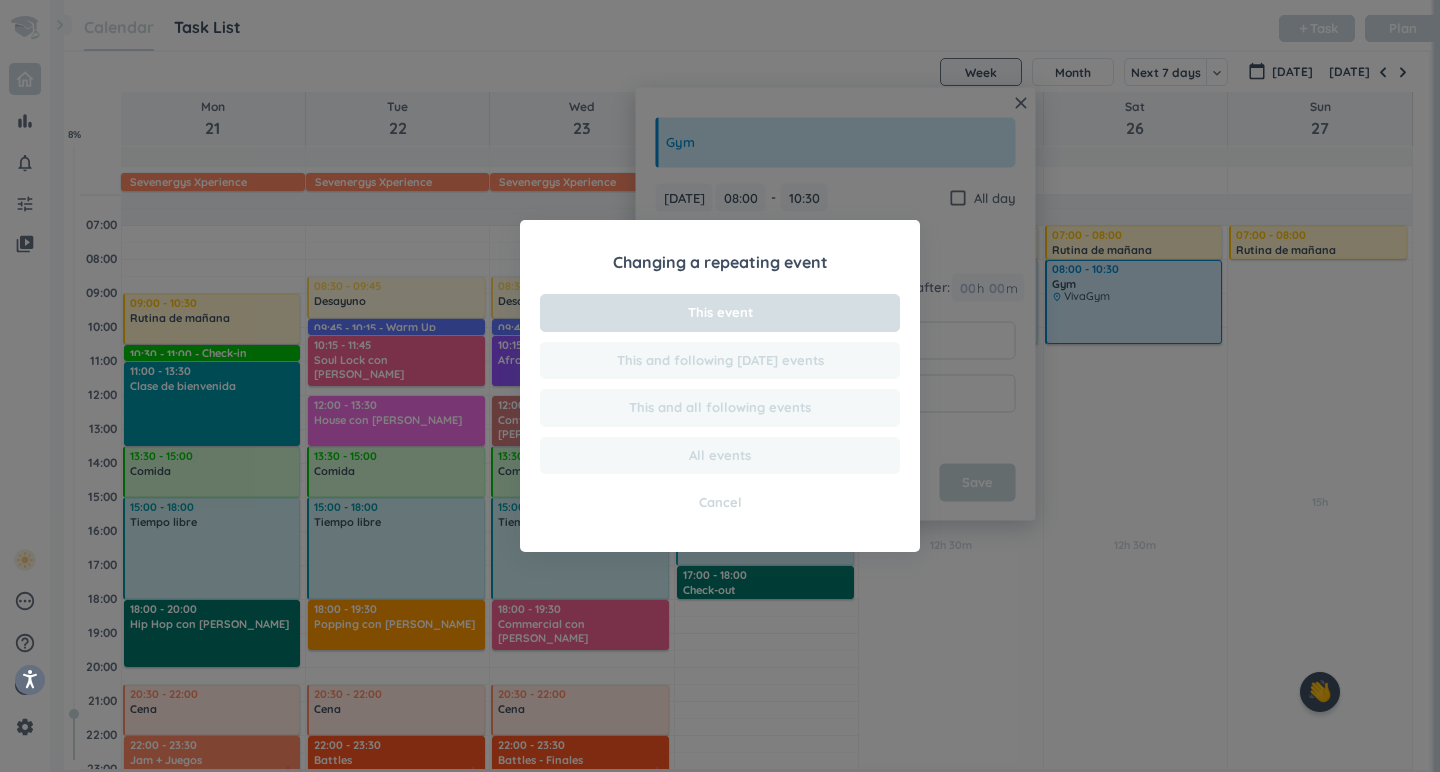 click on "This event" at bounding box center (720, 313) 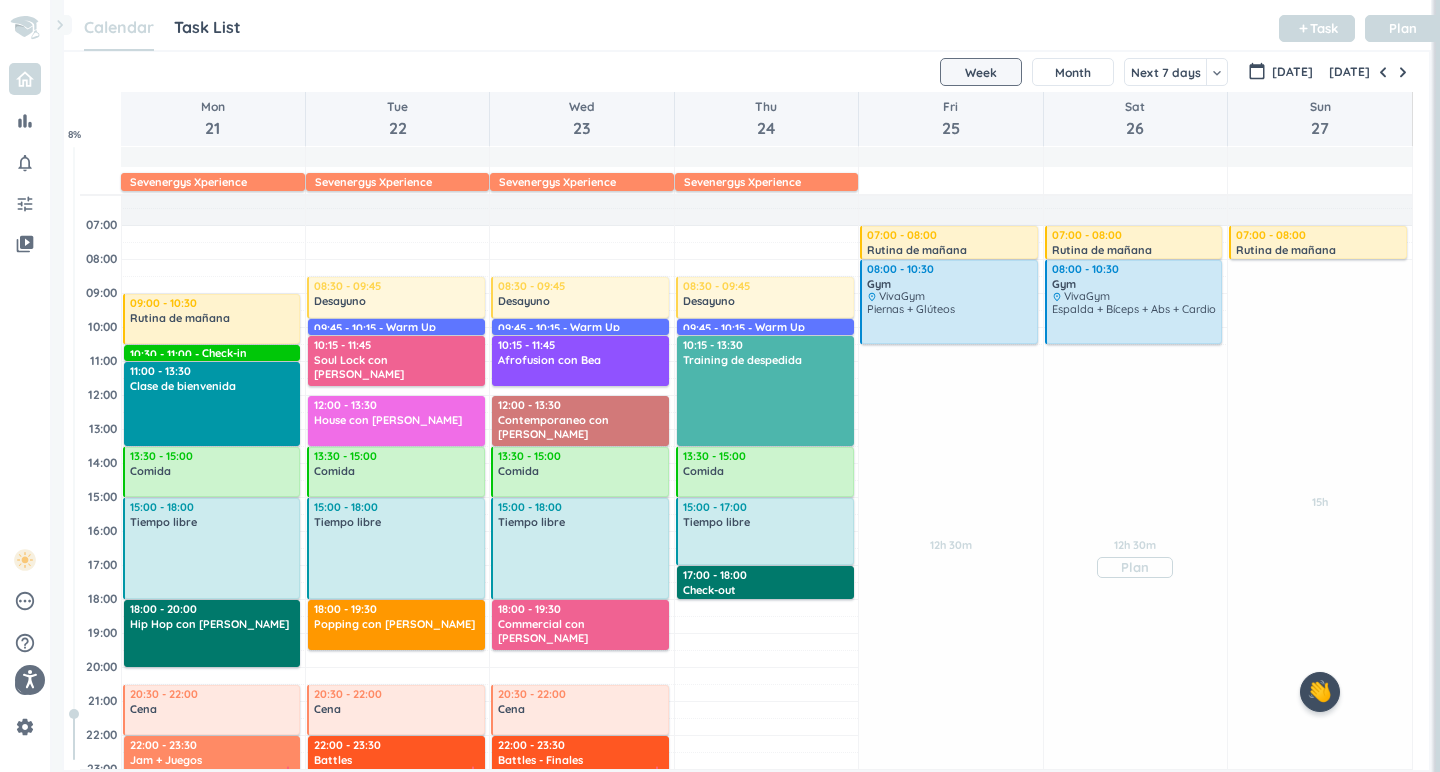 scroll, scrollTop: 76, scrollLeft: 0, axis: vertical 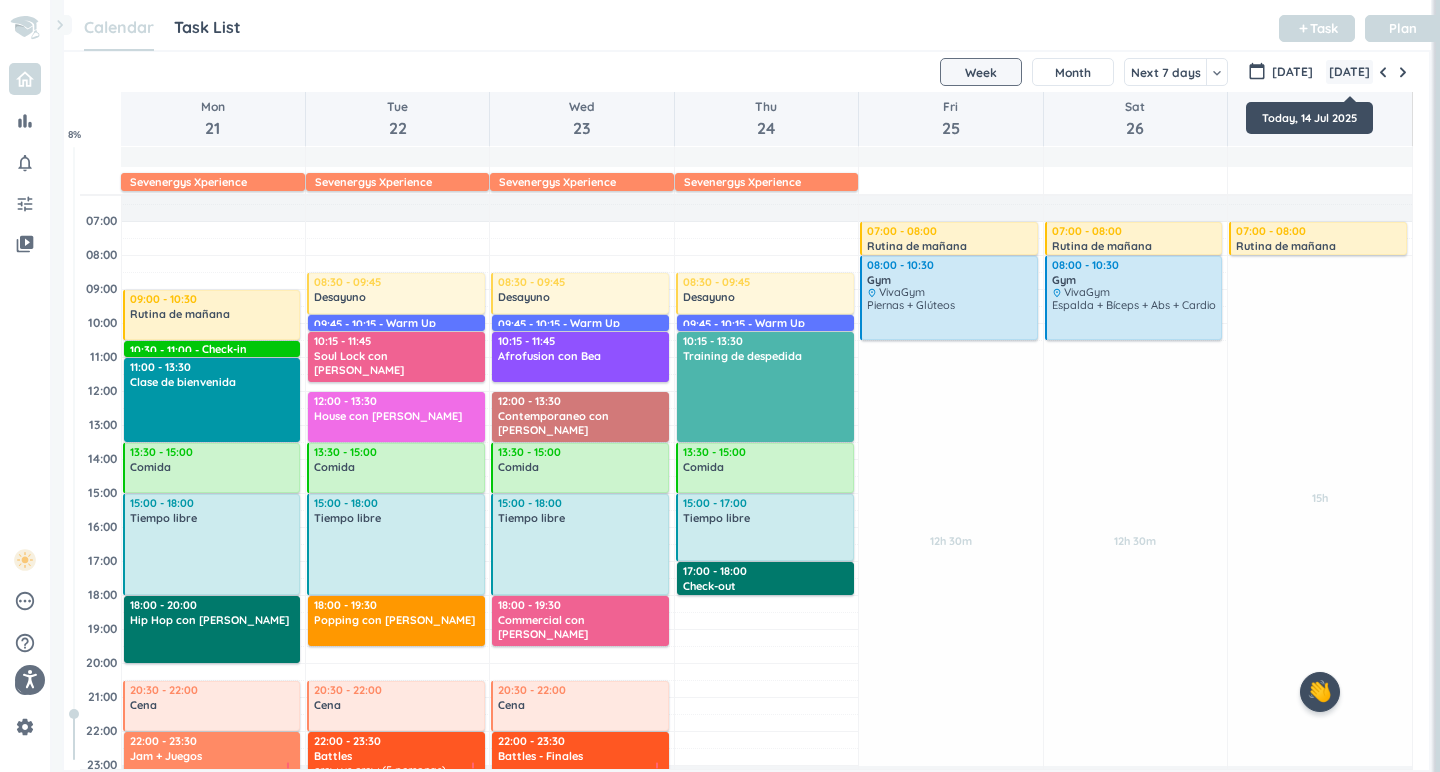 click on "[DATE]" at bounding box center (1349, 72) 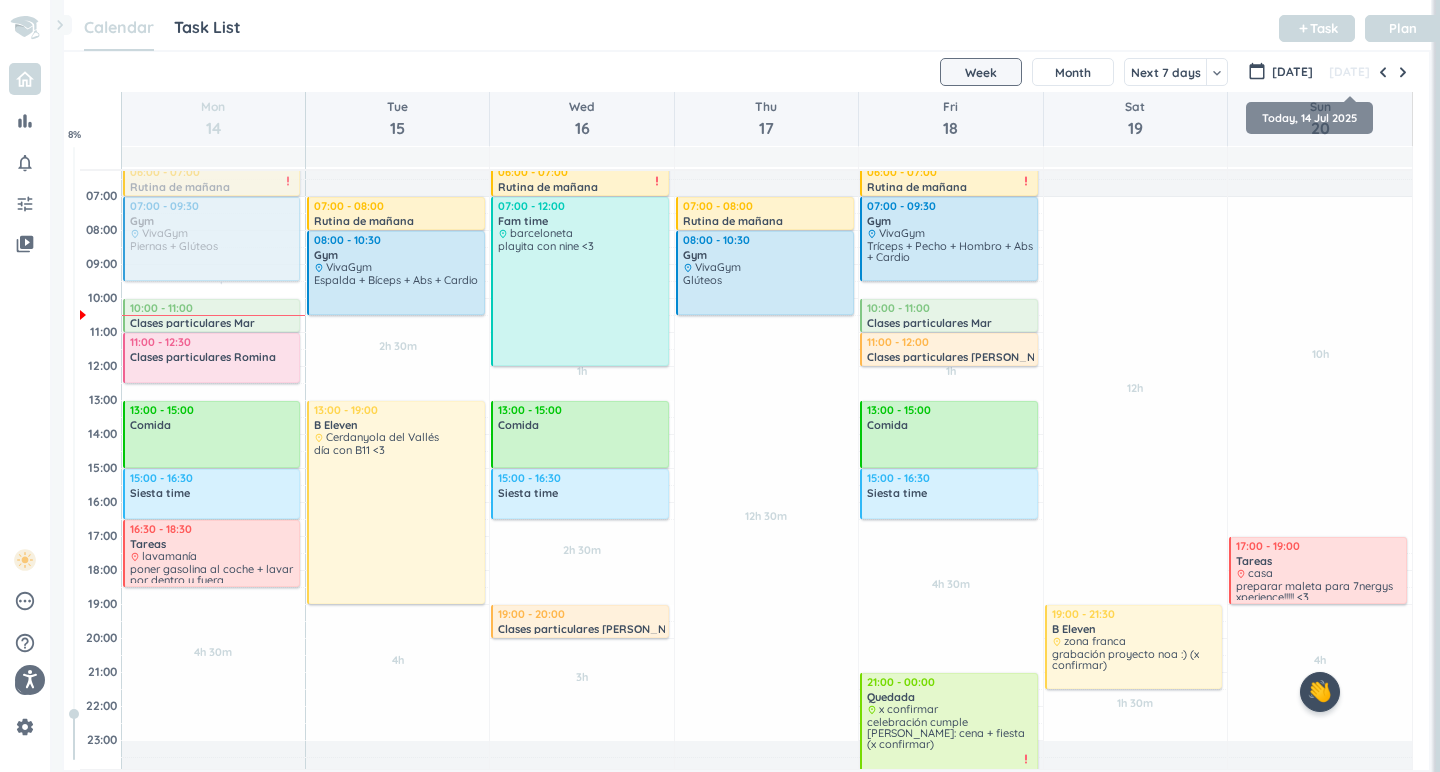 scroll, scrollTop: 69, scrollLeft: 0, axis: vertical 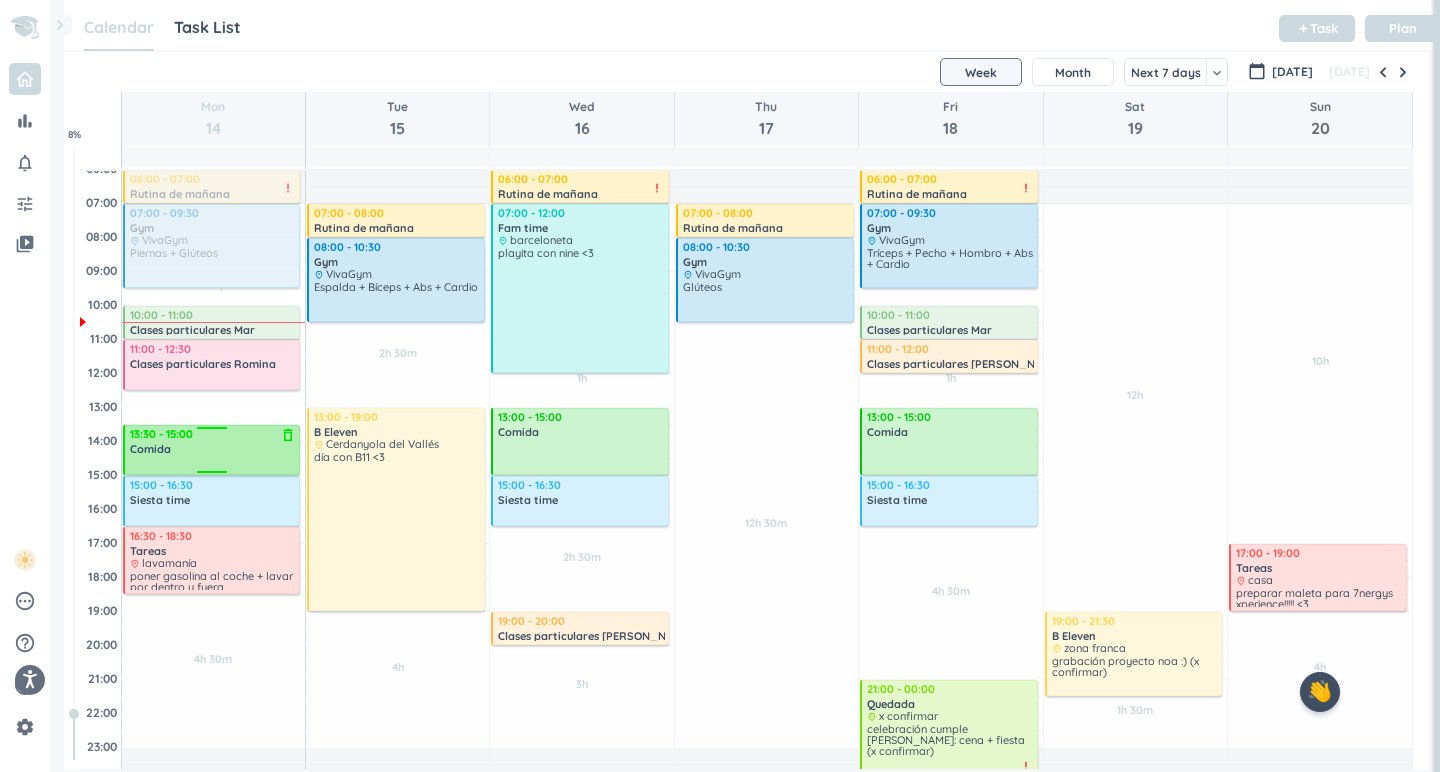 drag, startPoint x: 207, startPoint y: 415, endPoint x: 207, endPoint y: 433, distance: 18 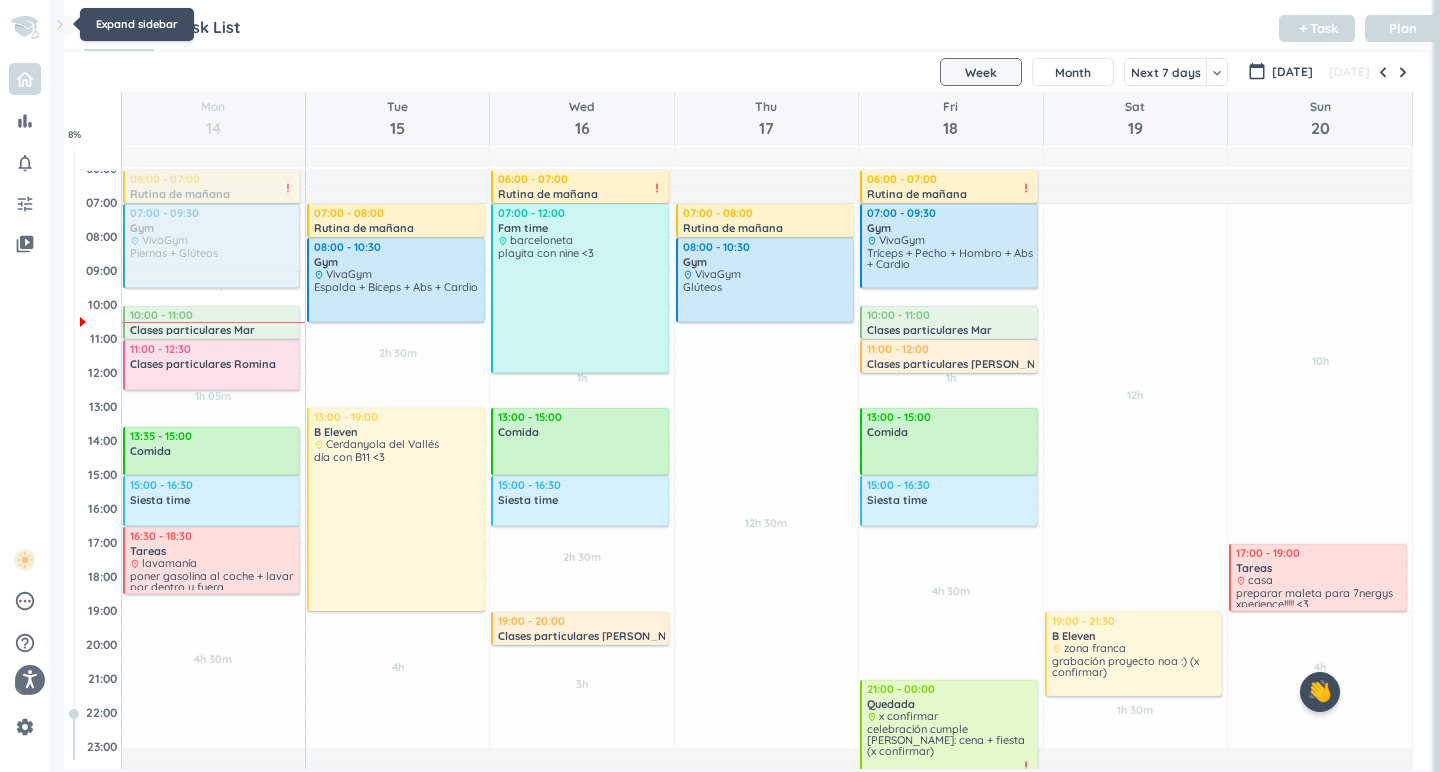 click on "chevron_right" at bounding box center [60, 25] 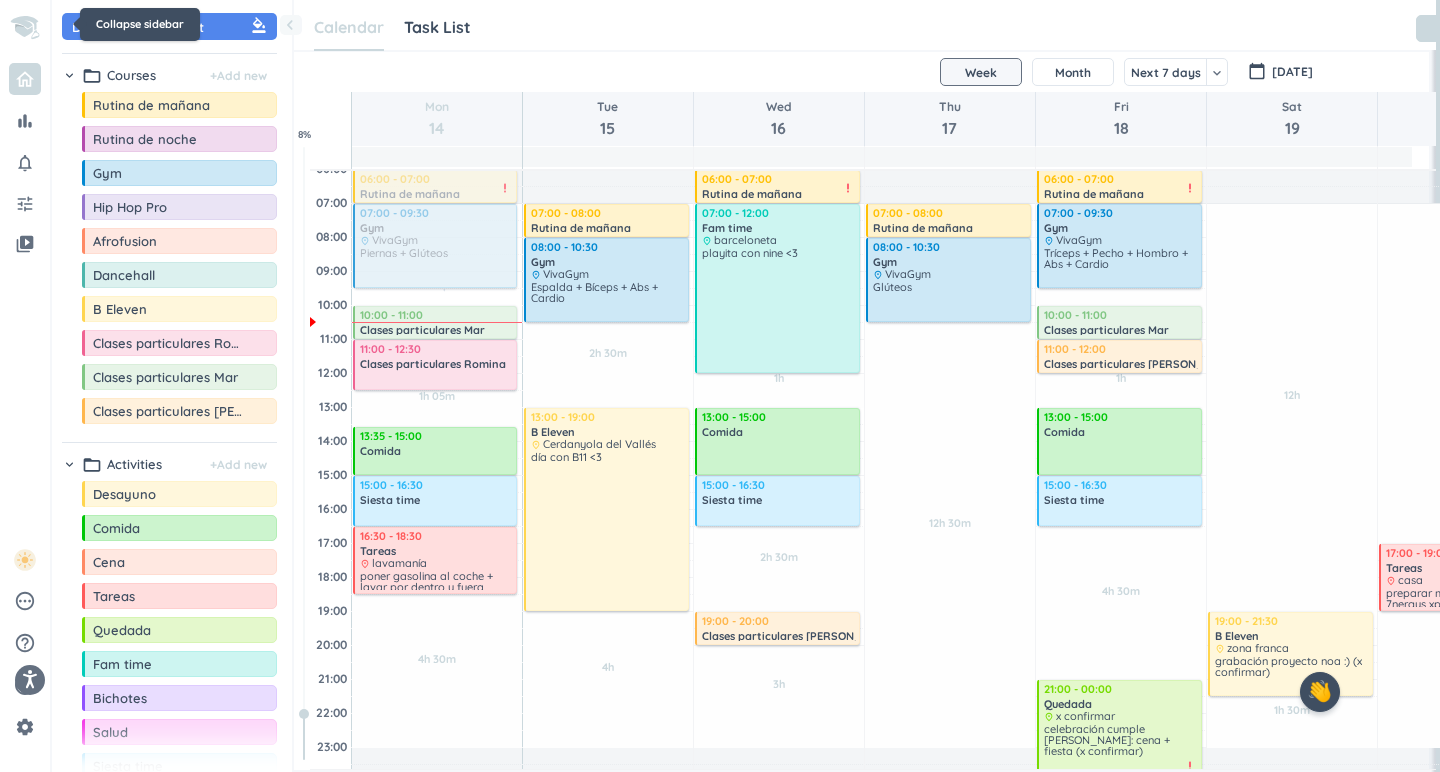 scroll, scrollTop: 50, scrollLeft: 1275, axis: both 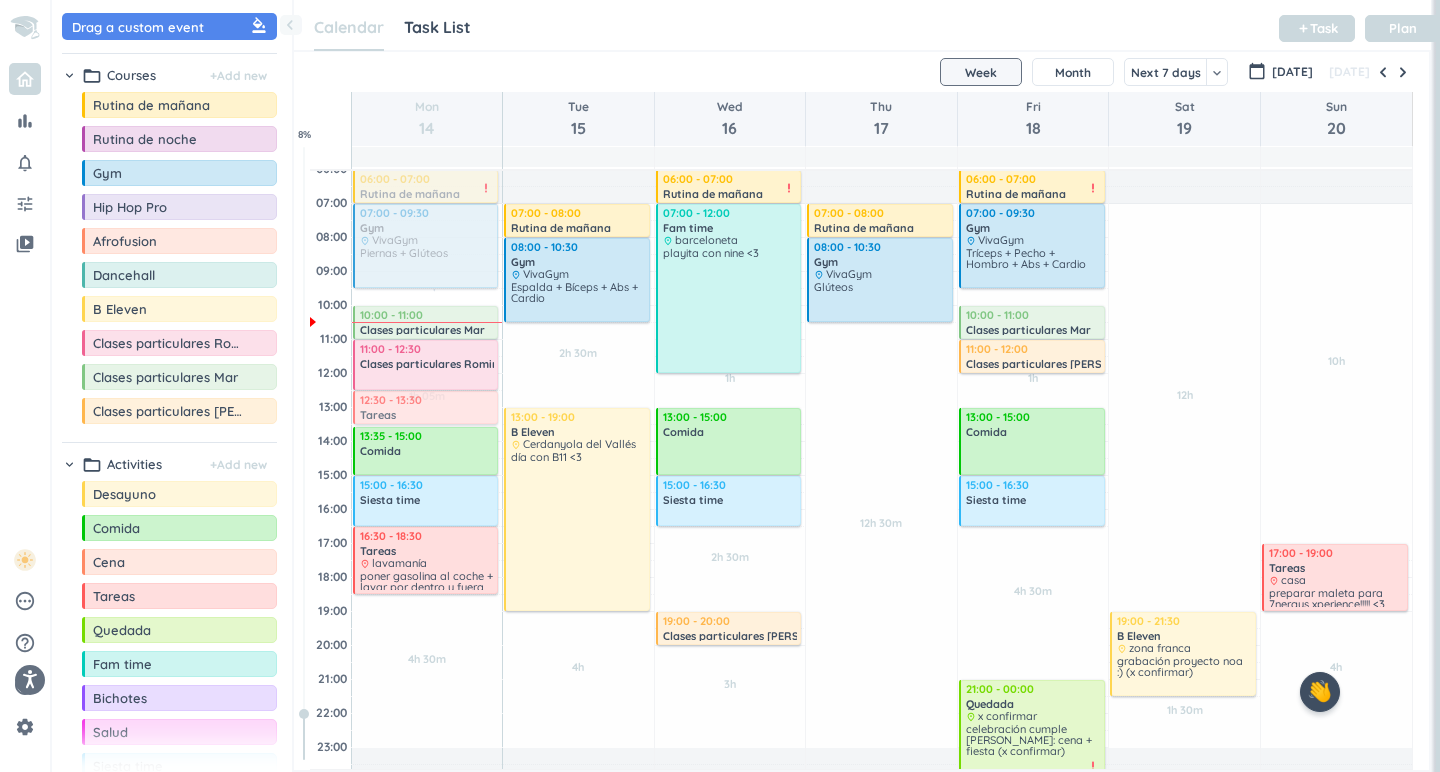 drag, startPoint x: 175, startPoint y: 601, endPoint x: 487, endPoint y: 393, distance: 374.97733 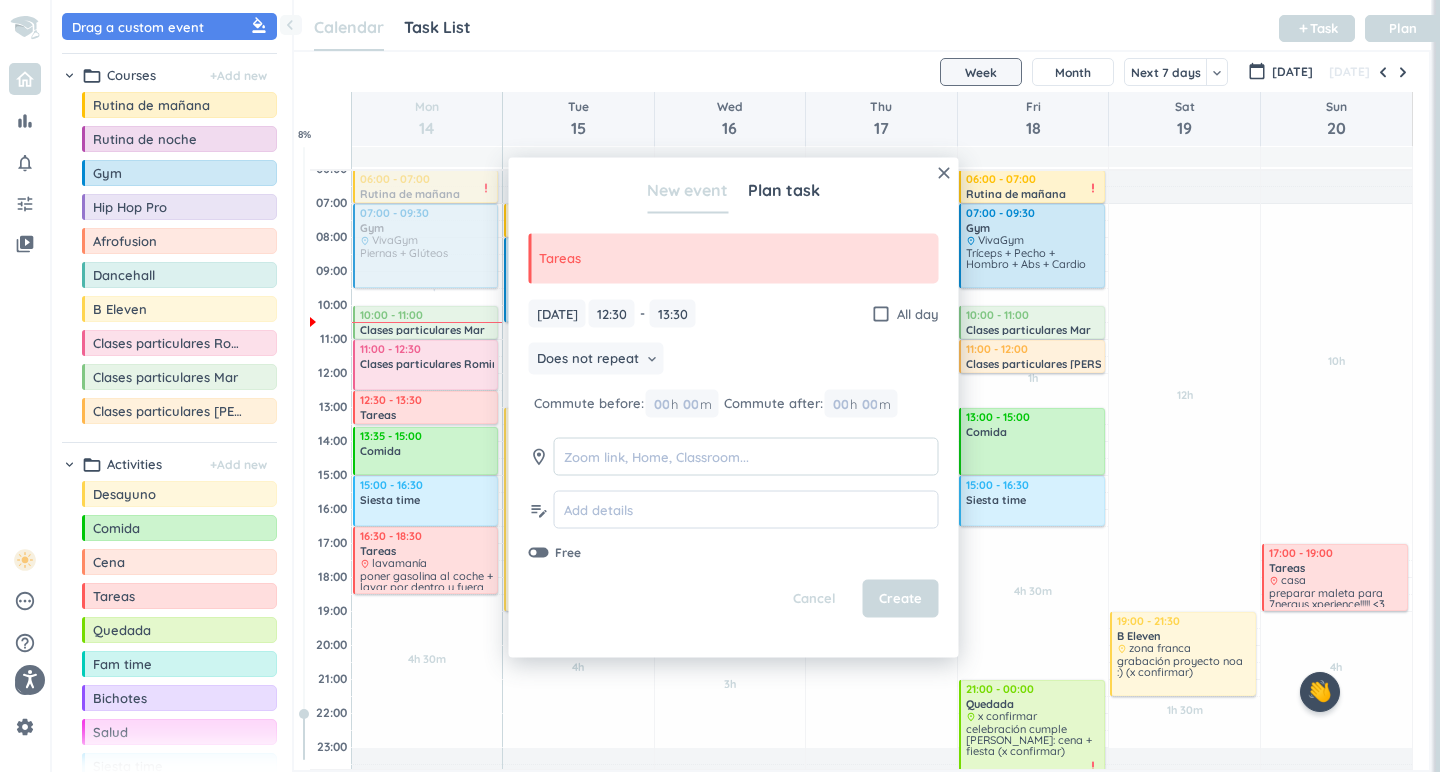 click at bounding box center (746, 456) 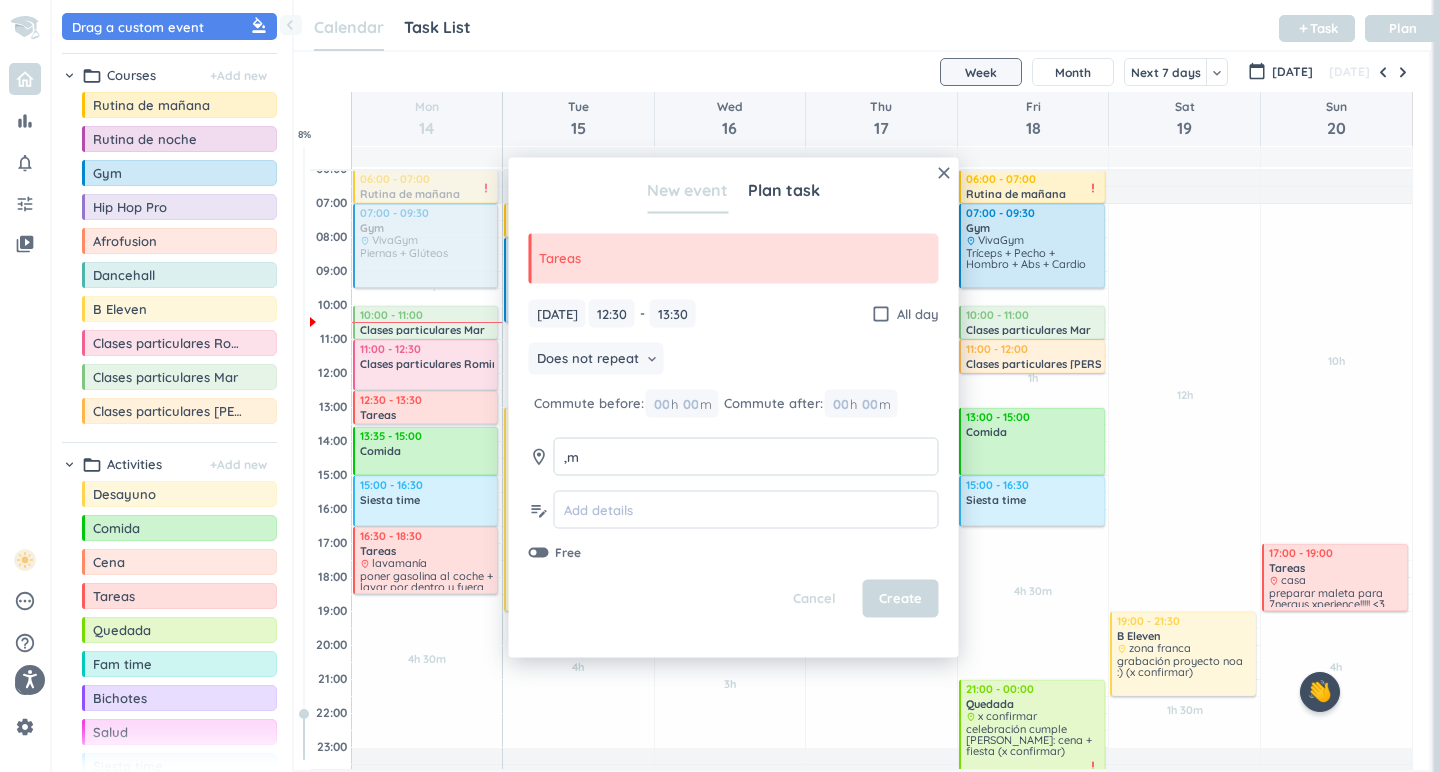 type on "," 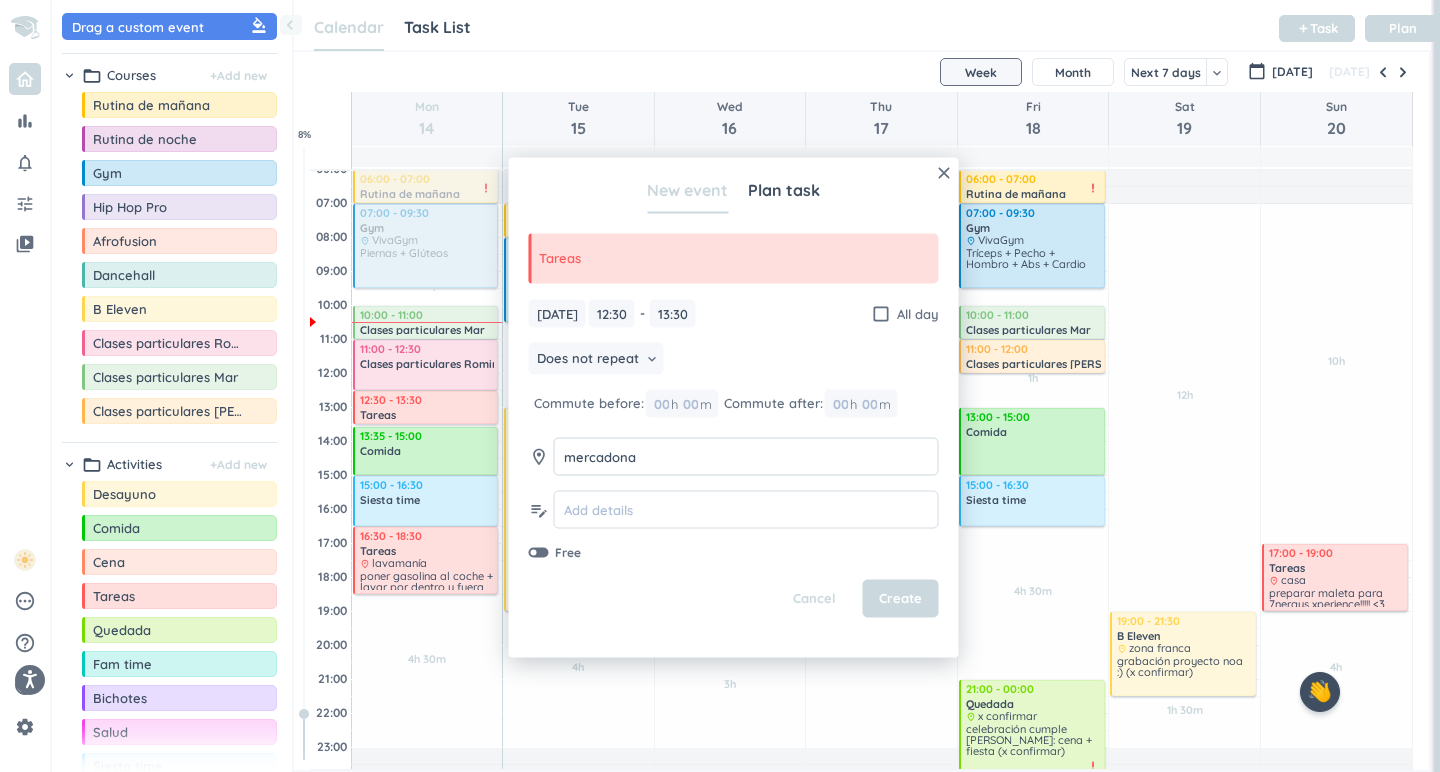 type on "mercadona" 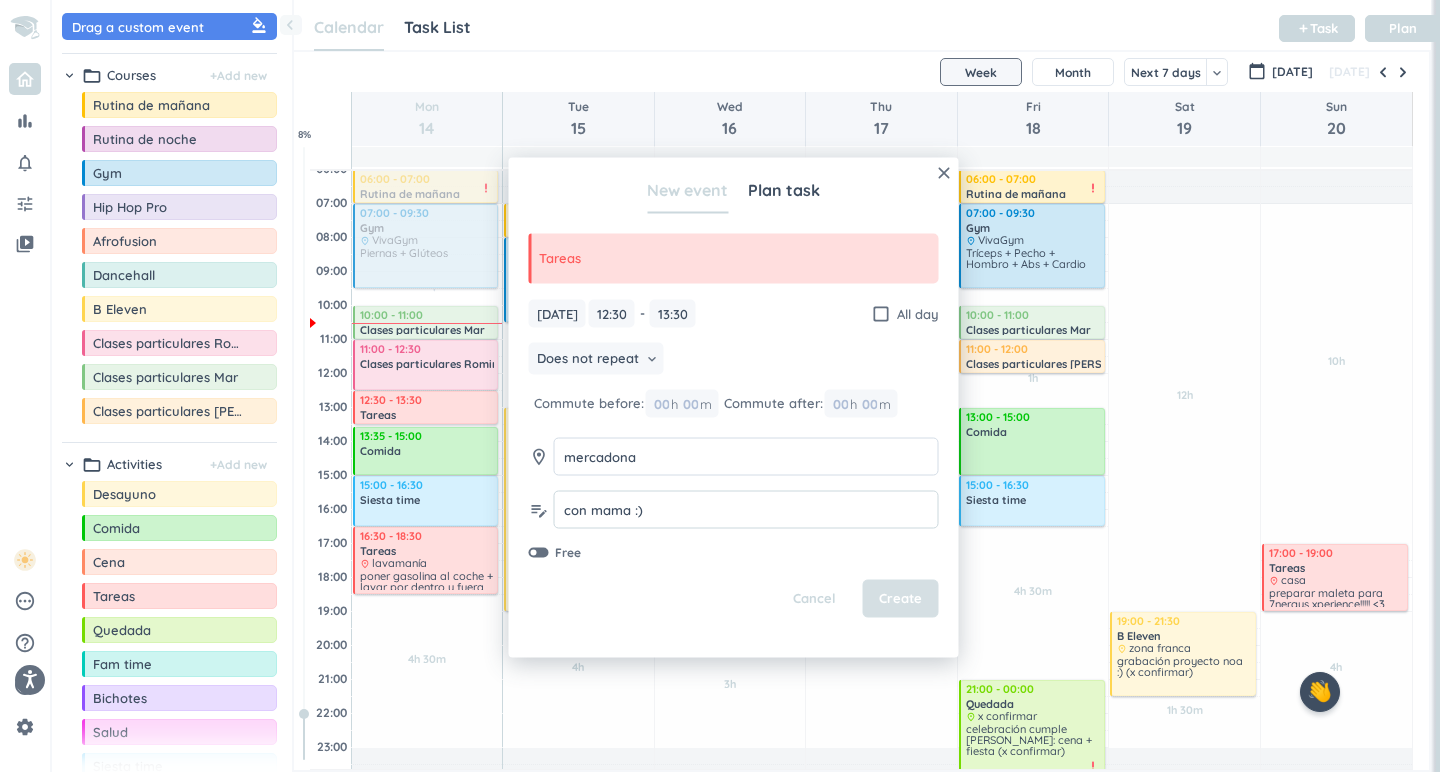 type on "con mama :)" 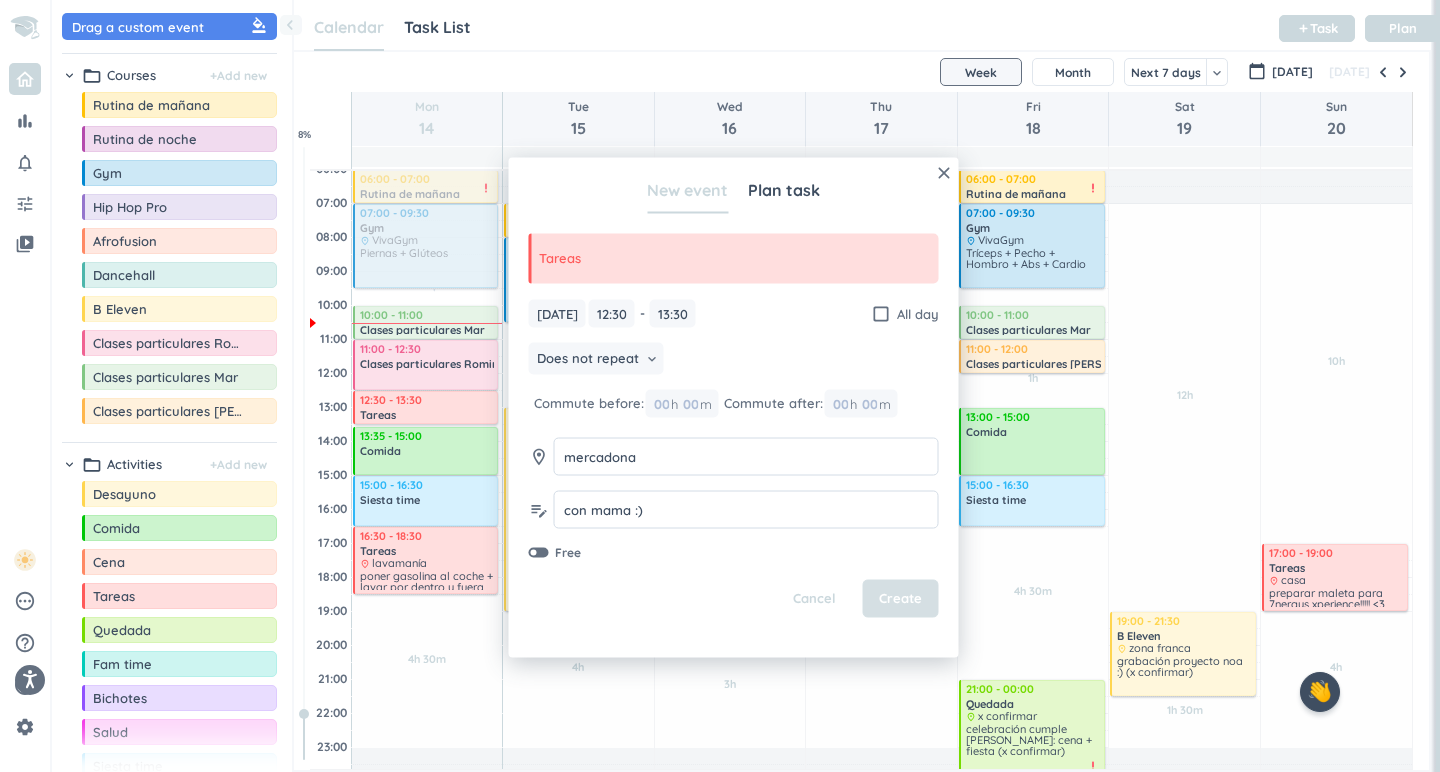 click on "Create" at bounding box center [901, 599] 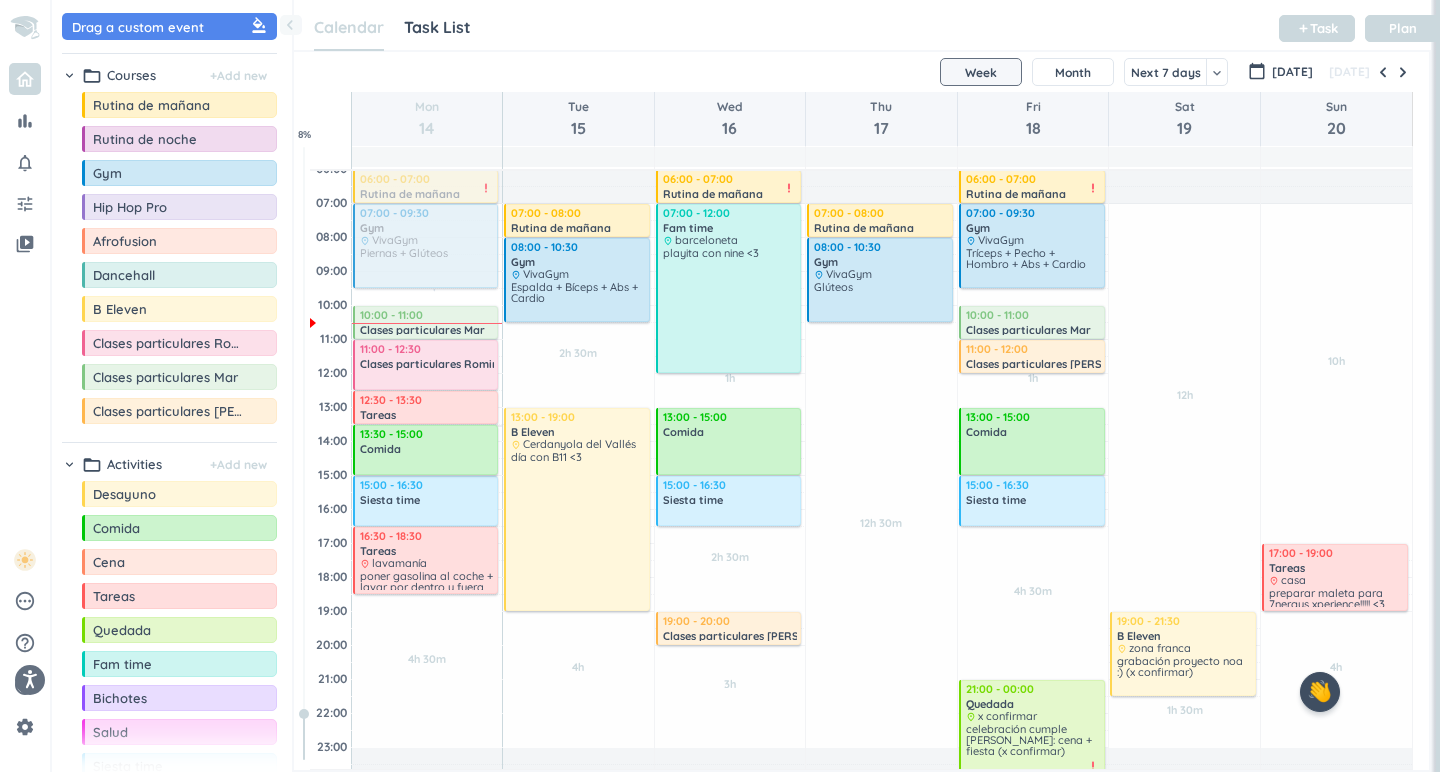 click on "Time has passed Past due Plan 4h 30m Past due Plan 05m Extra Adjust Awake Time Adjust Awake Time 06:00 - 07:00 Rutina de [DATE] delete_outline priority_high 07:00 - 09:30 Gym delete_outline place VivaGym Piernas + Glúteos 10:00 - 11:00 Clases particulares Mar delete_outline 11:00 - 12:30 Clases particulares [PERSON_NAME] delete_outline 12:30 - 13:30 Tareas delete_outline place mercadona con mama :) 13:35 - 15:00 Comida delete_outline 15:00 - 16:30 Siesta time delete_outline 16:30 - 18:30 Tareas delete_outline place lavamanía poner gasolina al coche + lavar por dentro y fuera 13:30 - 15:00 Comida delete_outline" at bounding box center [427, 509] 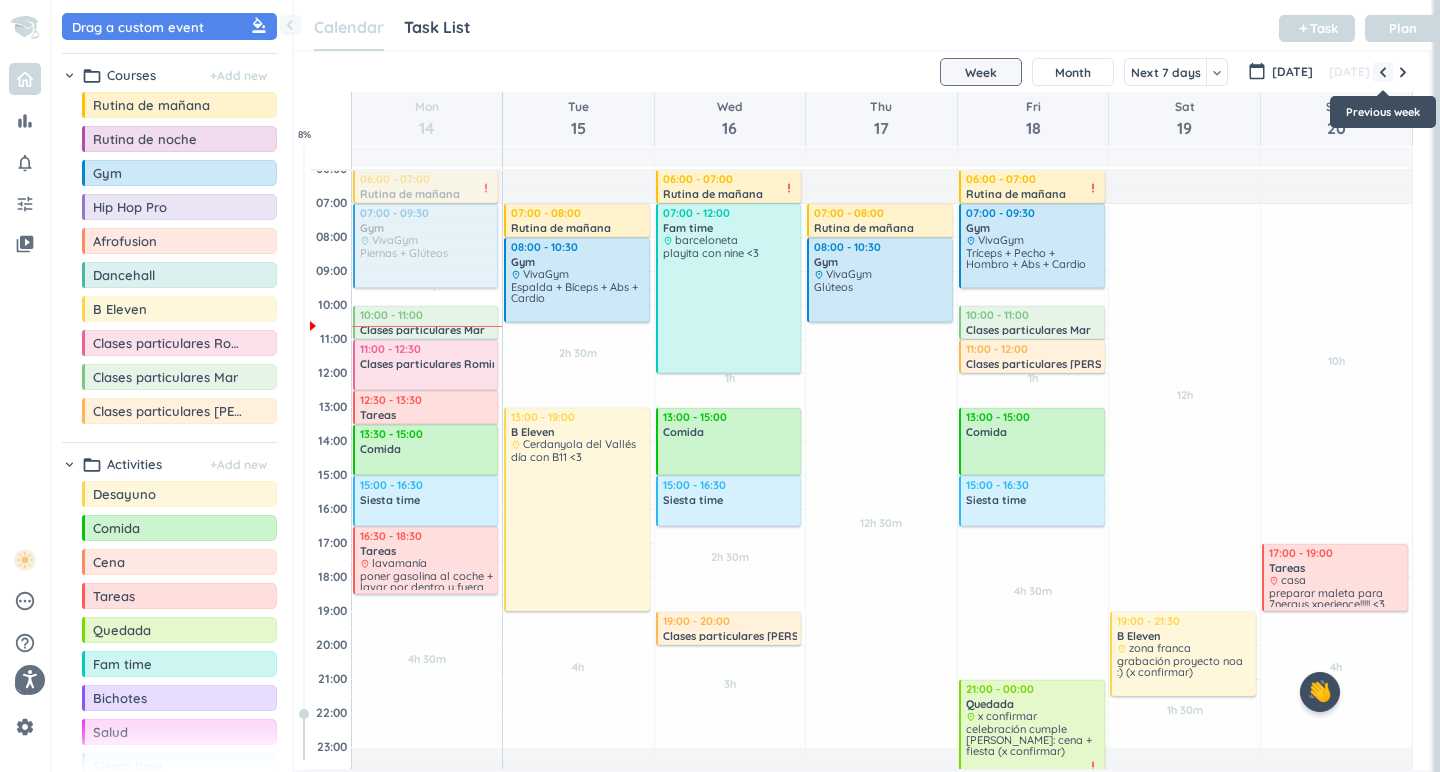 click at bounding box center [1383, 72] 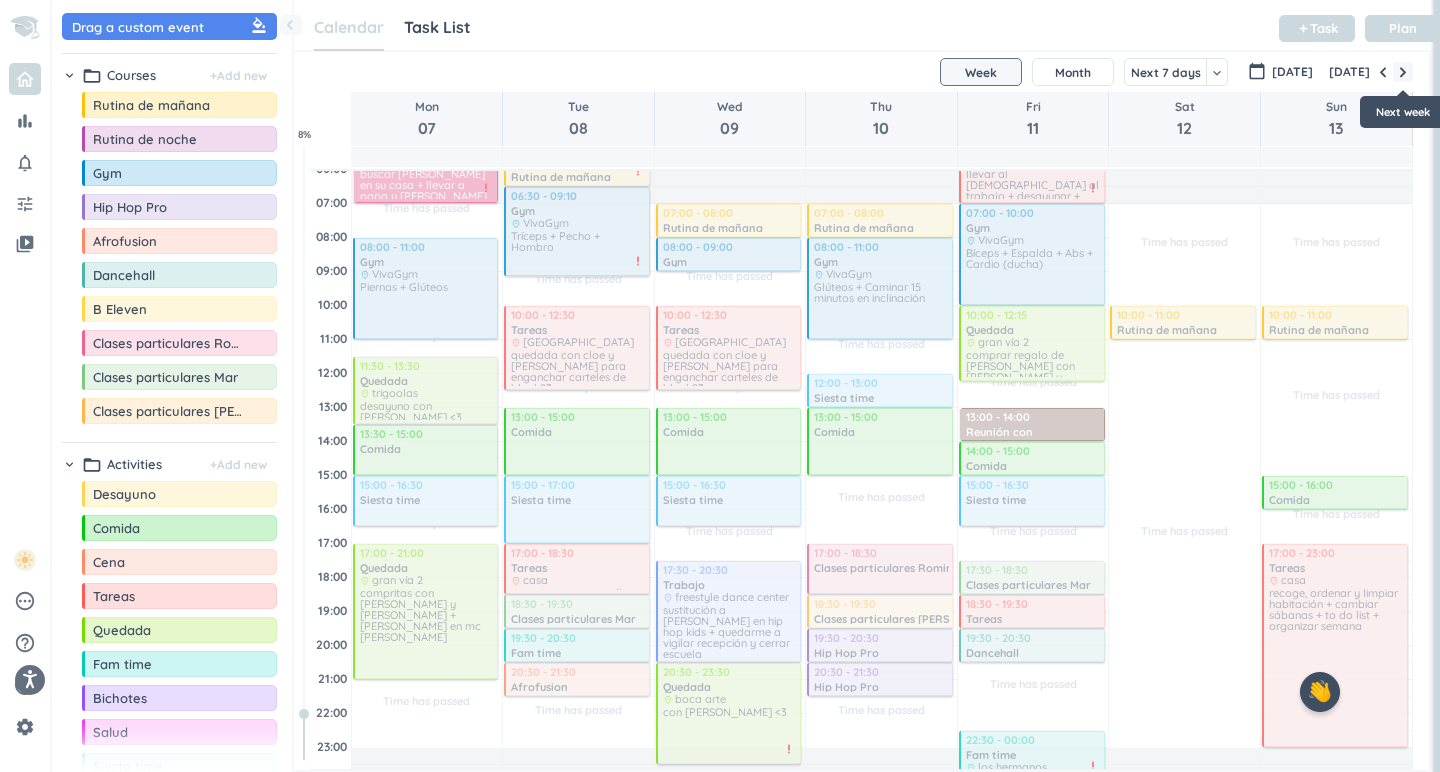 click at bounding box center [1403, 72] 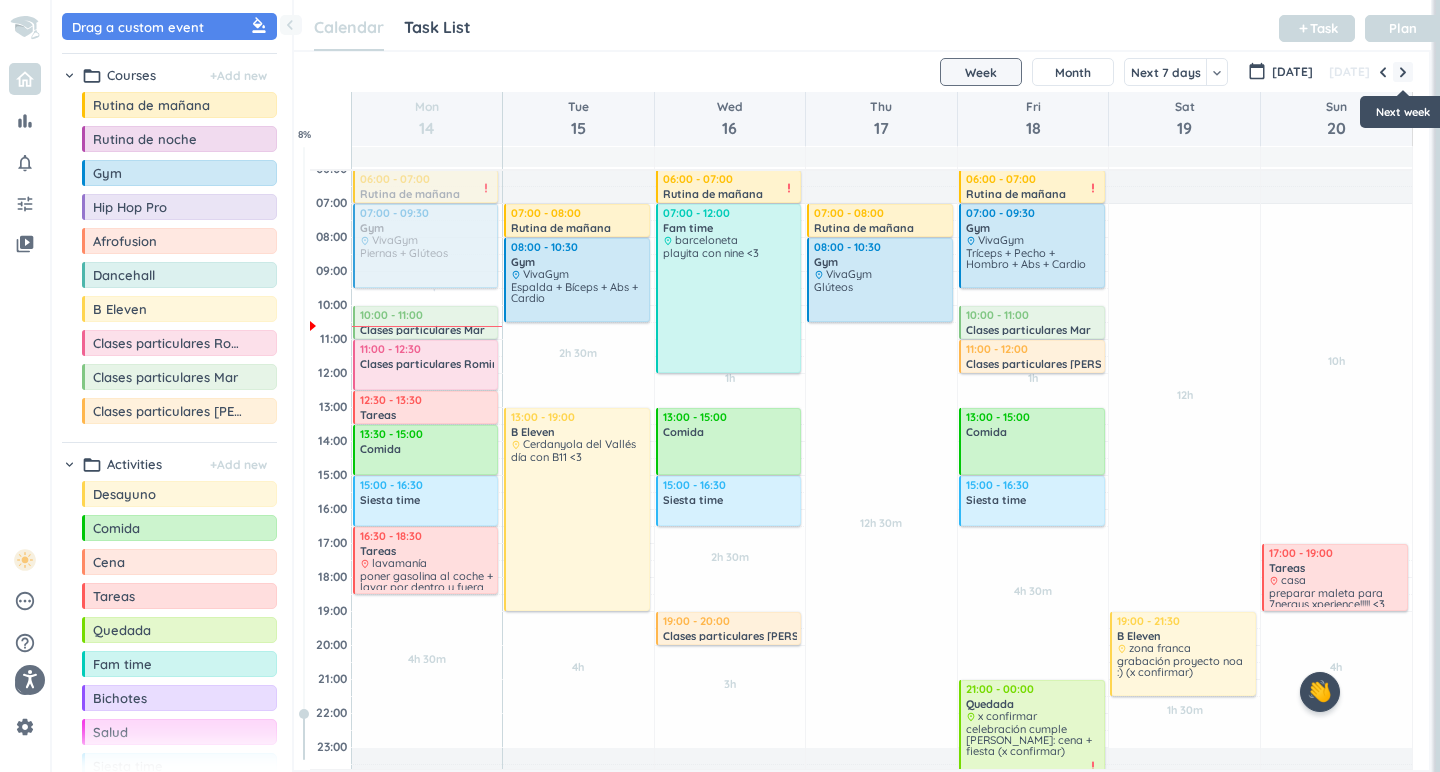 click at bounding box center (1403, 72) 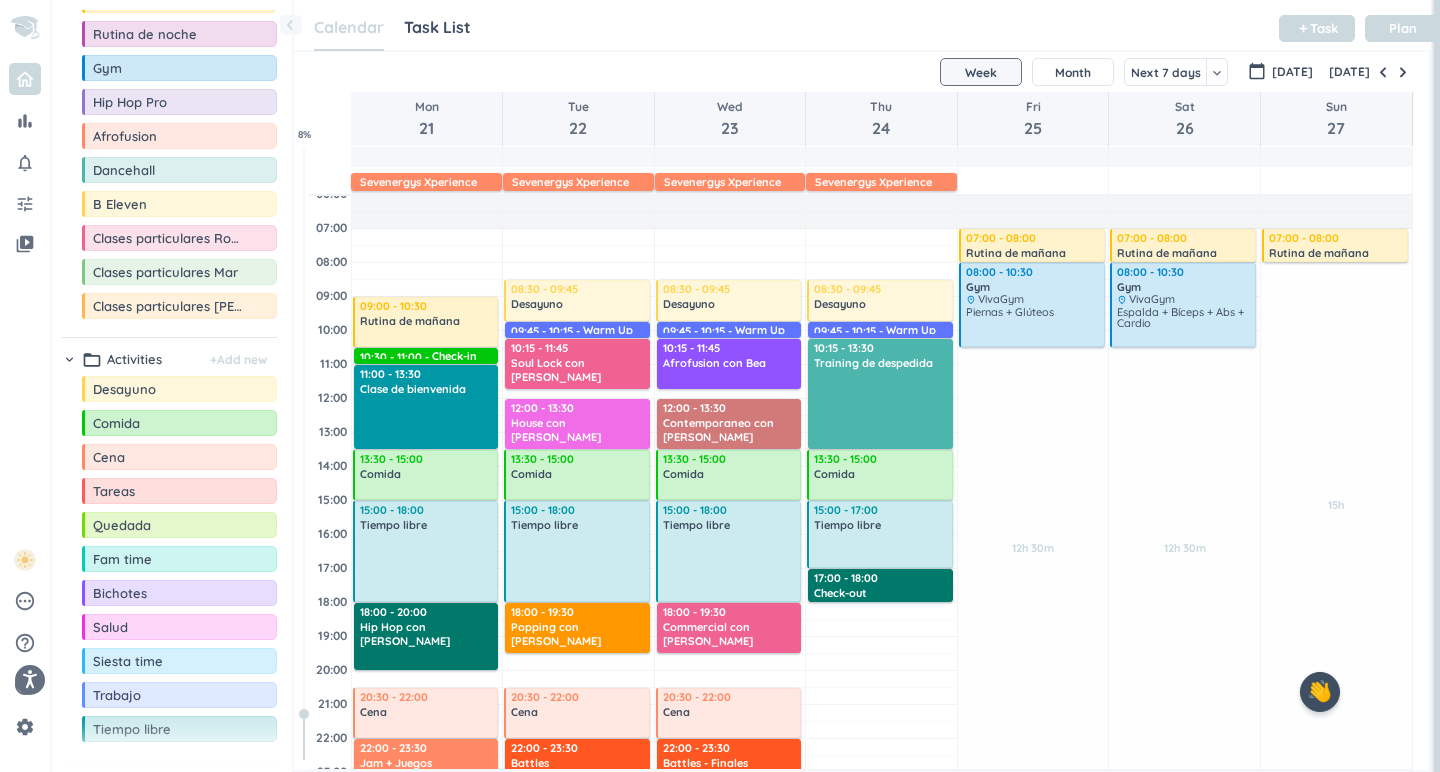 scroll, scrollTop: 134, scrollLeft: 0, axis: vertical 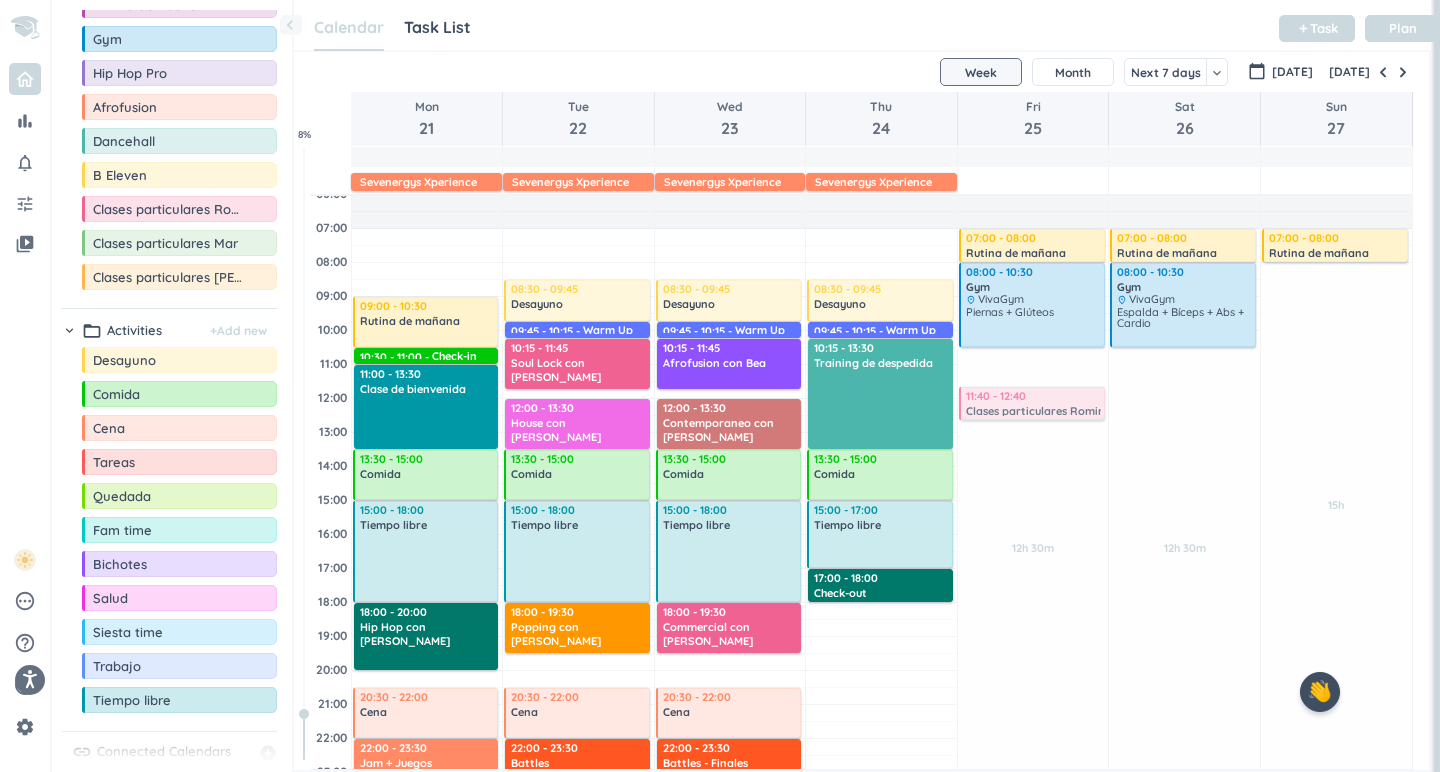 drag, startPoint x: 230, startPoint y: 210, endPoint x: 1083, endPoint y: 389, distance: 871.57904 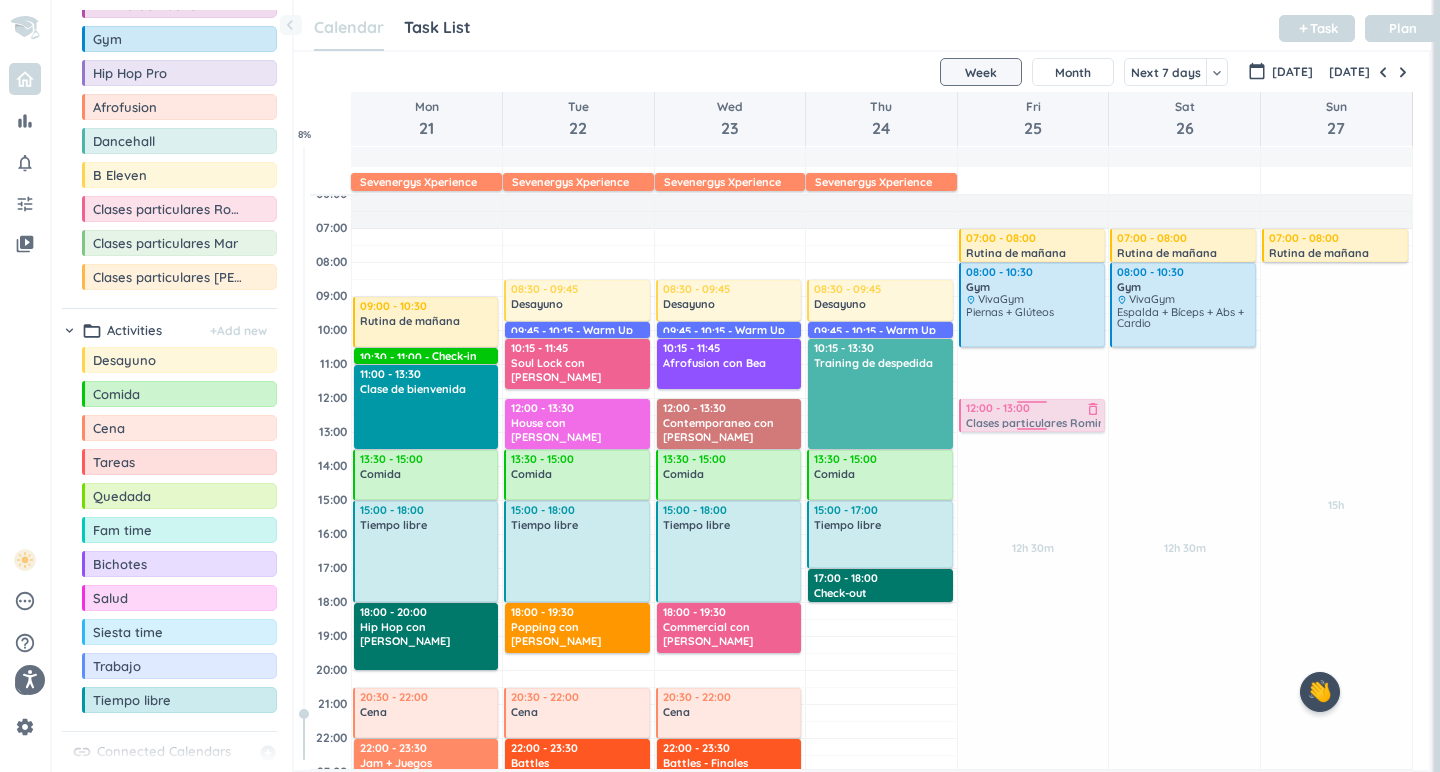 drag, startPoint x: 1061, startPoint y: 403, endPoint x: 1079, endPoint y: 410, distance: 19.313208 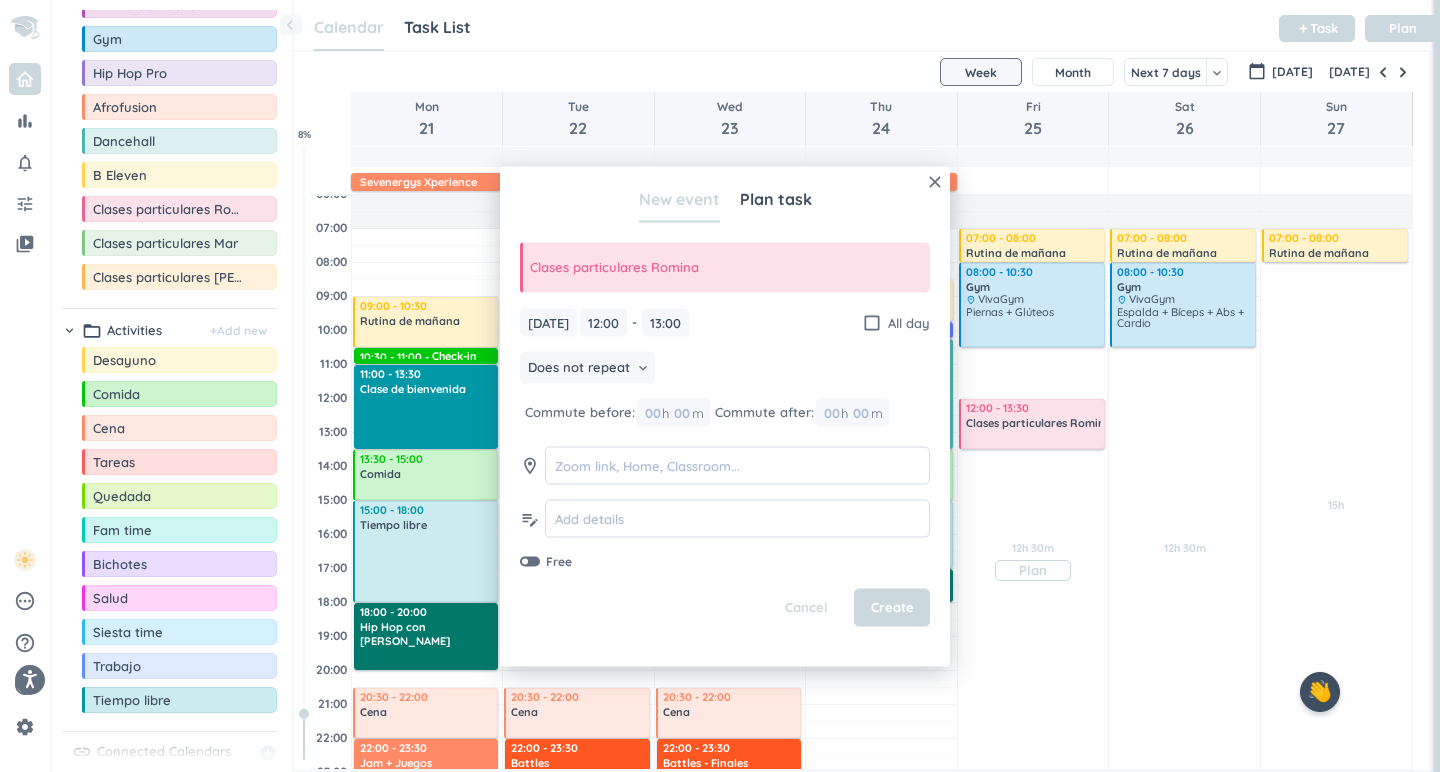 drag, startPoint x: 1034, startPoint y: 435, endPoint x: 1034, endPoint y: 453, distance: 18 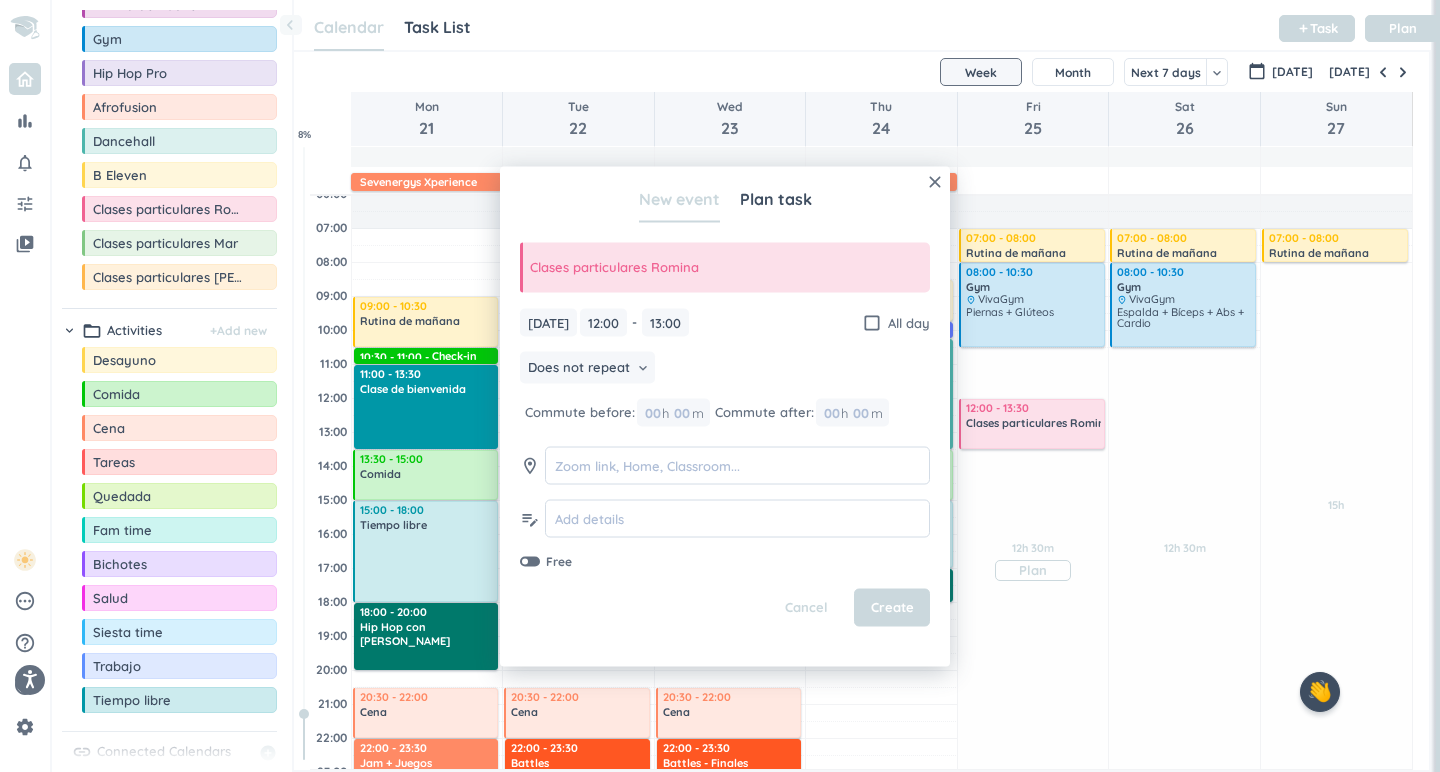 click on "12h 30m Past due Plan Adjust Awake Time Adjust Awake Time 07:00 - 08:00 Rutina de [DATE] delete_outline 08:00 - 10:30 Gym delete_outline place VivaGym Piernas + Glúteos 12:00 - 13:00 Clases particulares [PERSON_NAME] delete_outline 12:00 - 13:30 Clases particulares [PERSON_NAME] delete_outline" at bounding box center [1033, 534] 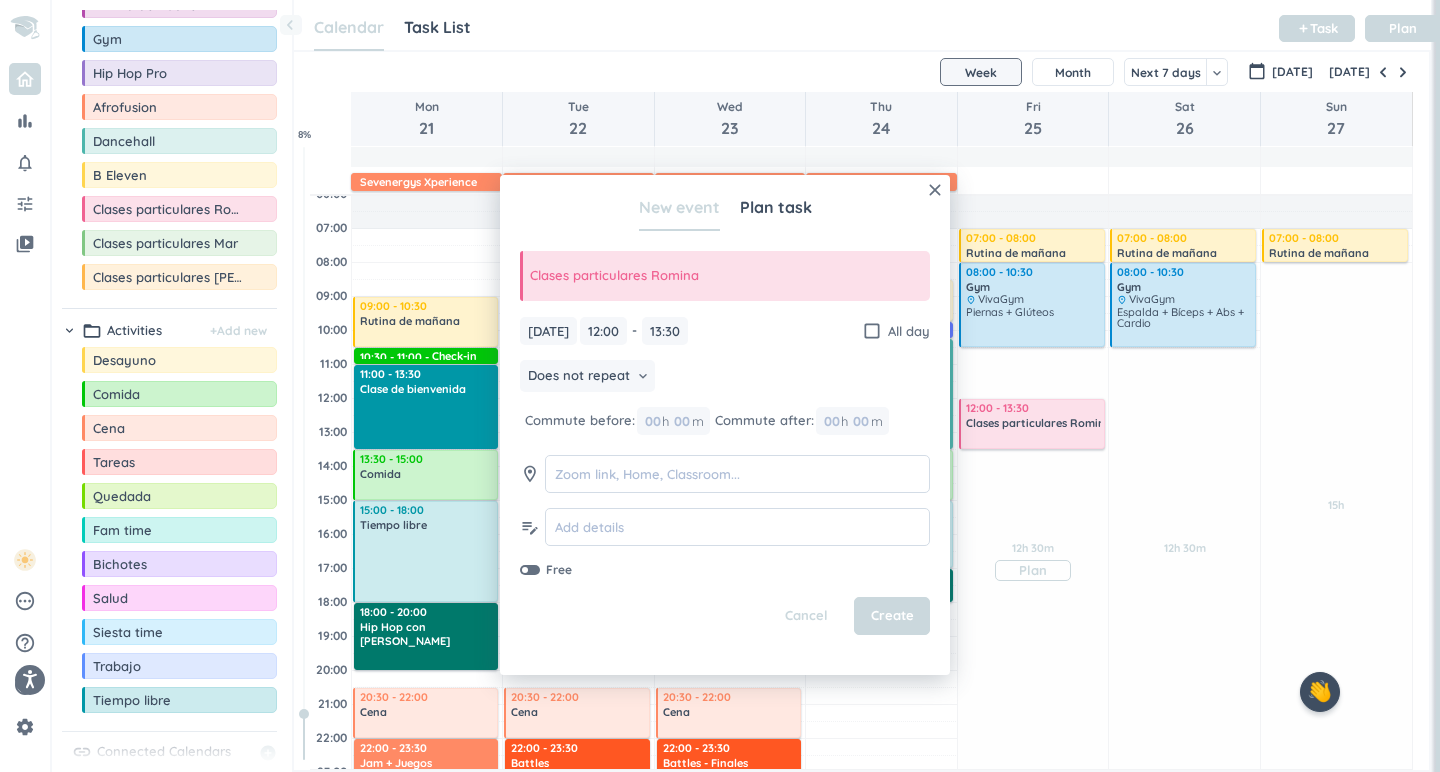 type on "13:30" 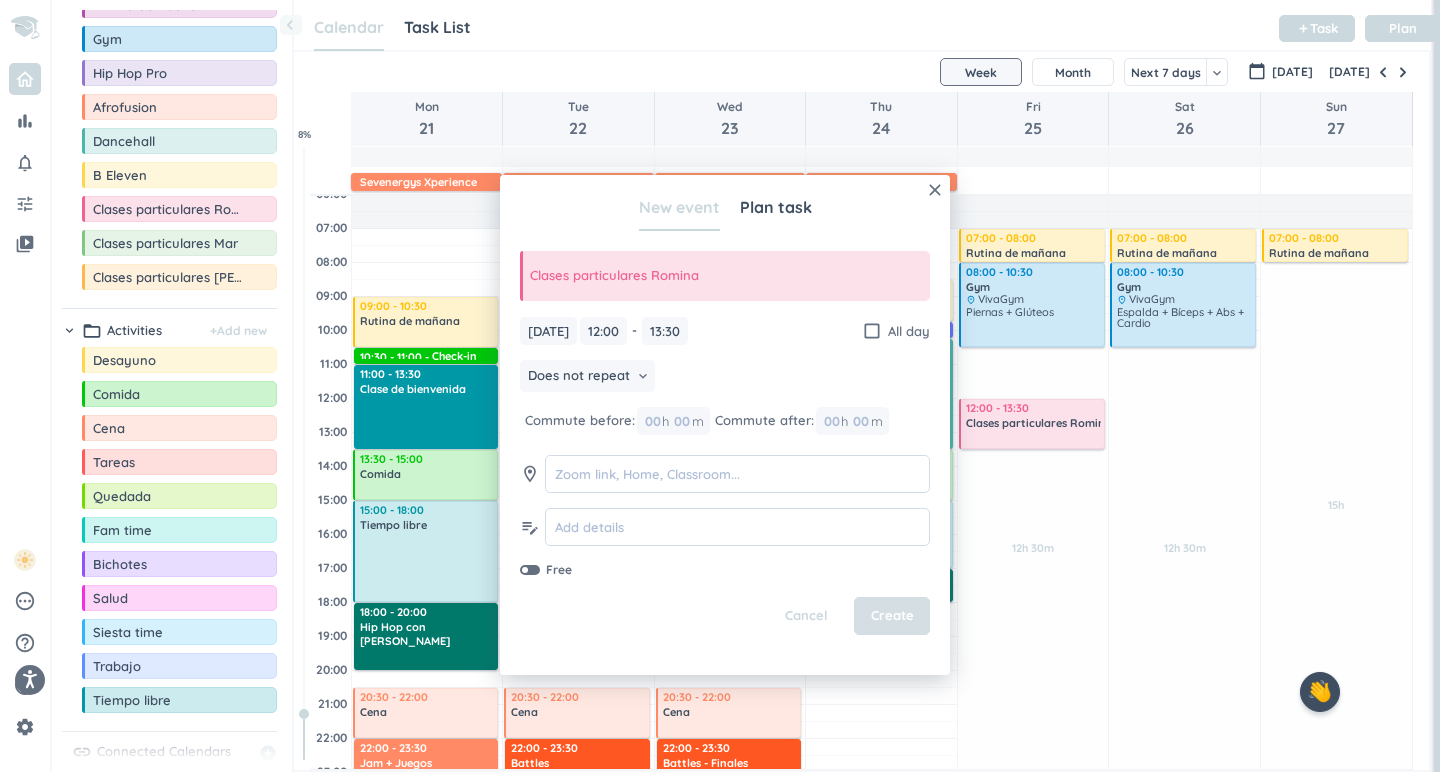 click on "Create" at bounding box center [892, 616] 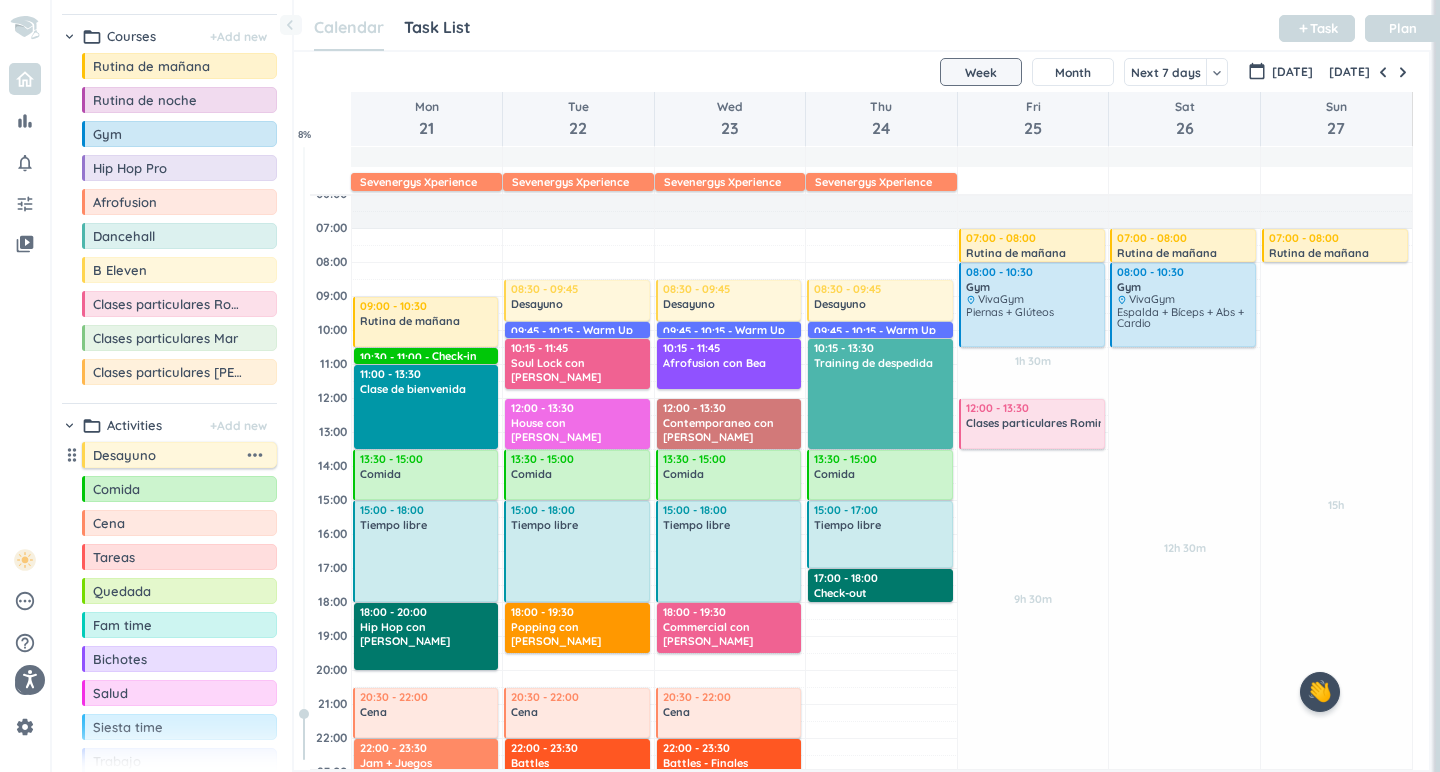 scroll, scrollTop: 40, scrollLeft: 0, axis: vertical 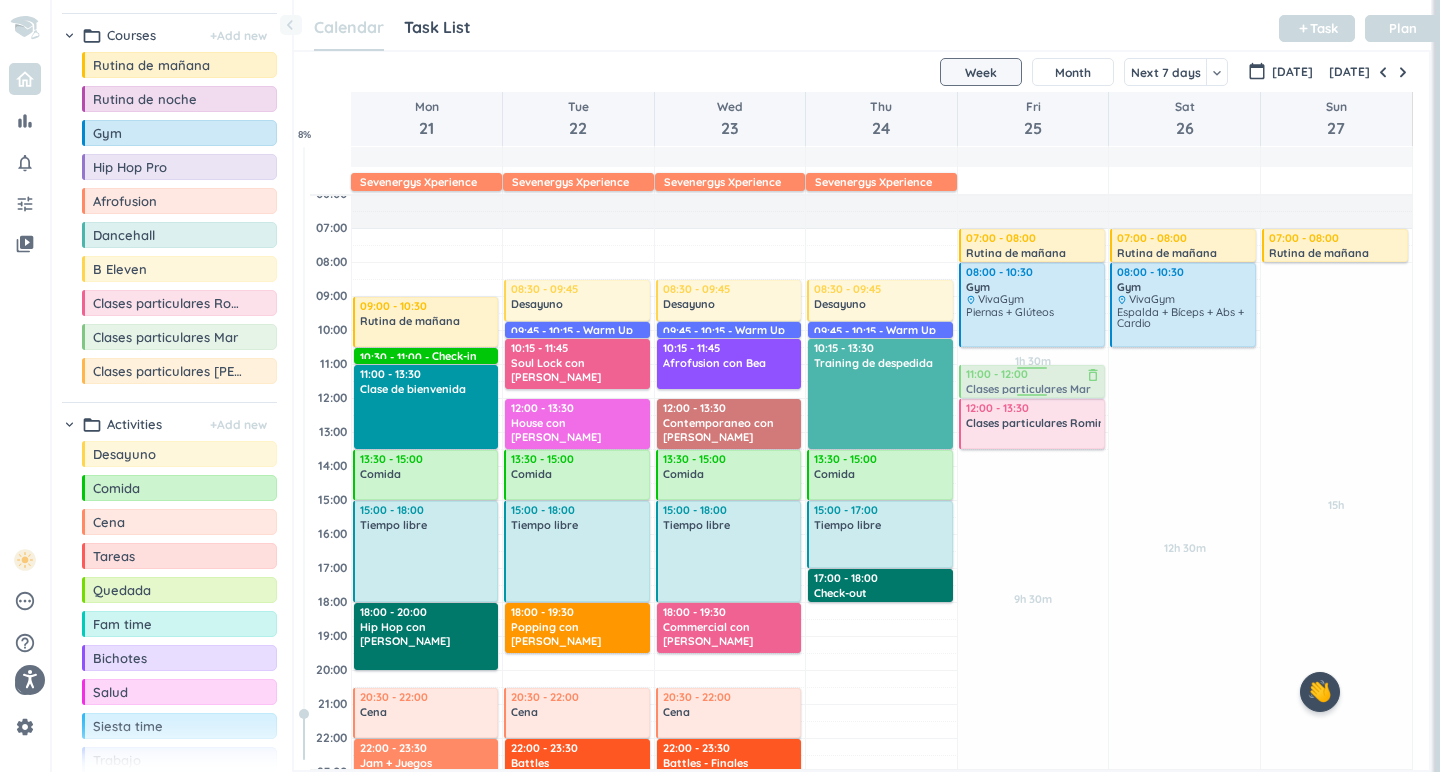 drag, startPoint x: 136, startPoint y: 341, endPoint x: 1034, endPoint y: 368, distance: 898.4058 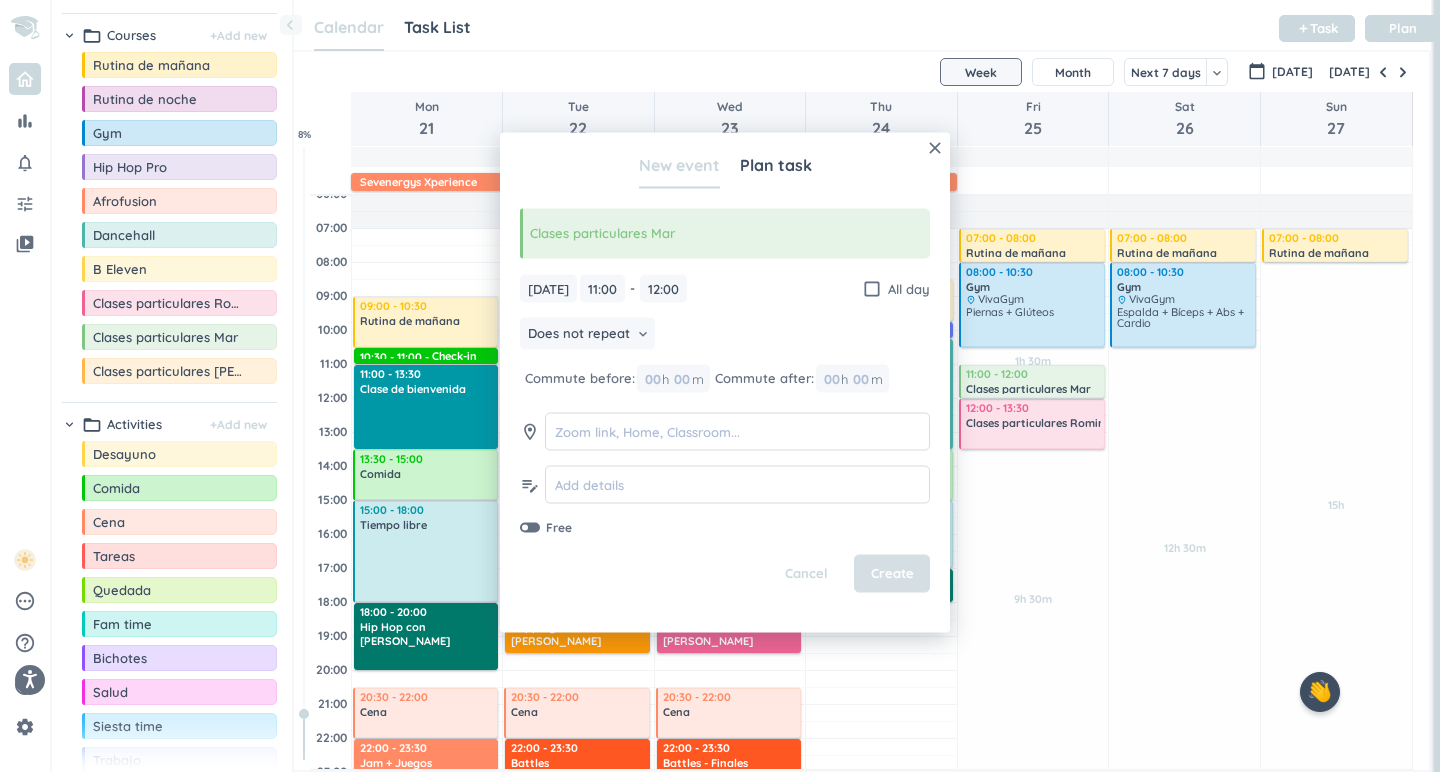 click on "Create" at bounding box center [892, 574] 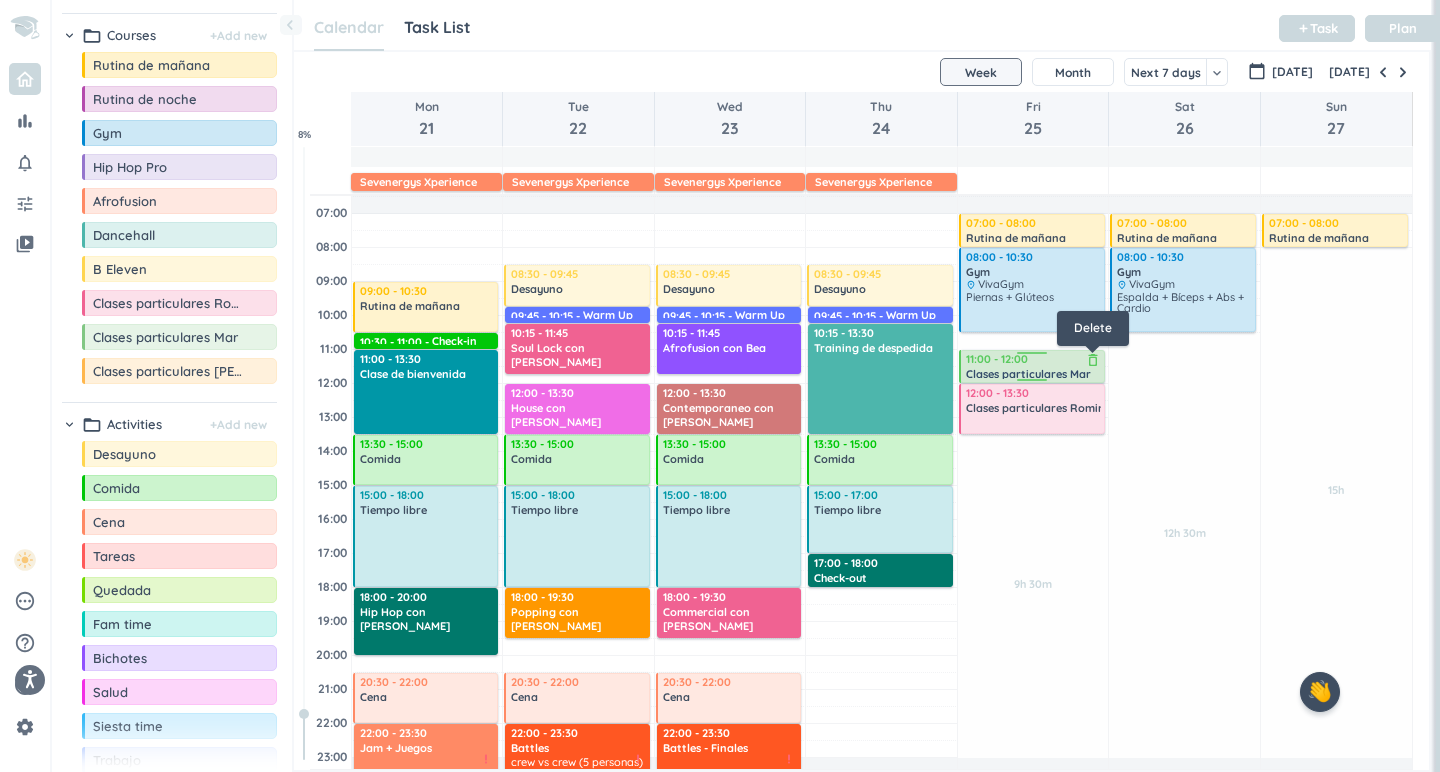 scroll, scrollTop: 82, scrollLeft: 0, axis: vertical 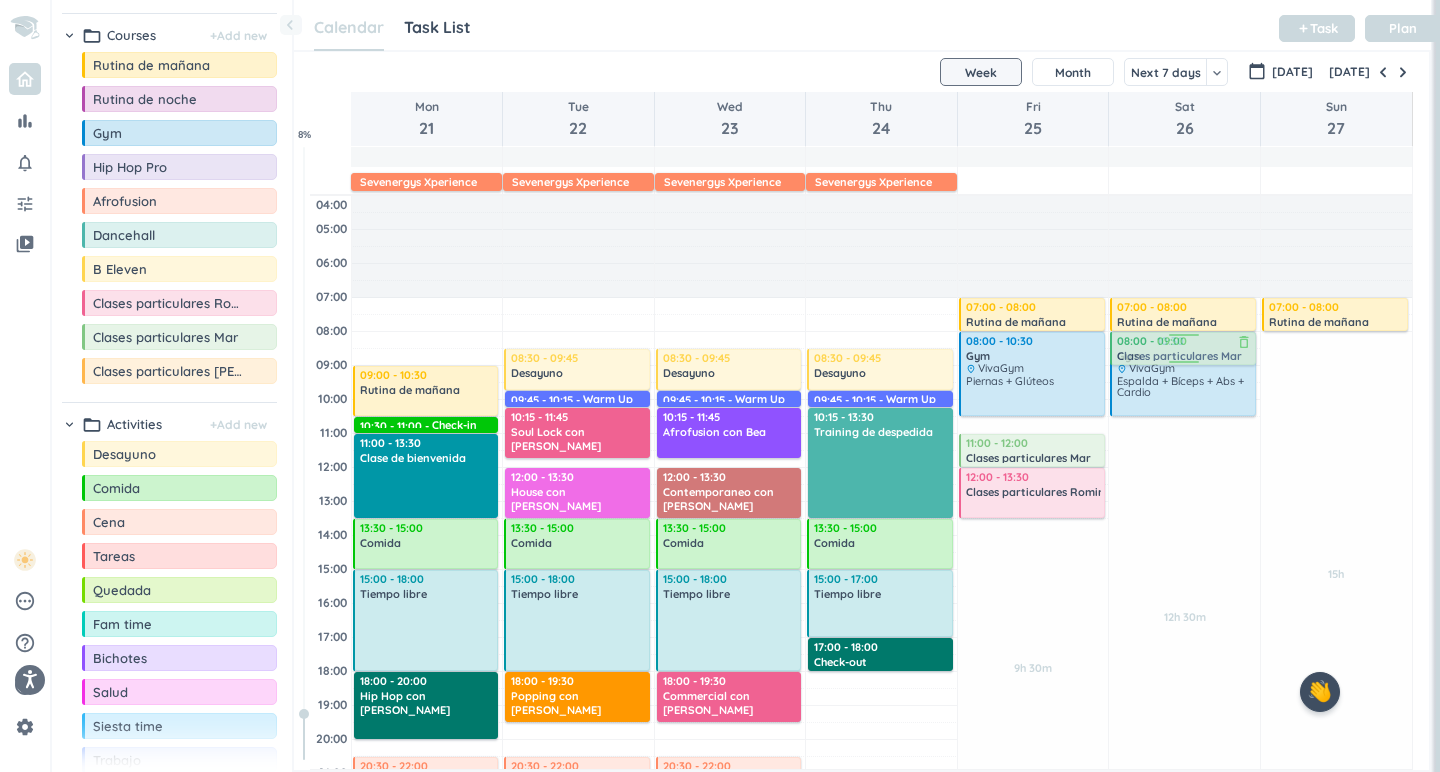 drag, startPoint x: 177, startPoint y: 336, endPoint x: 1163, endPoint y: 335, distance: 986.0005 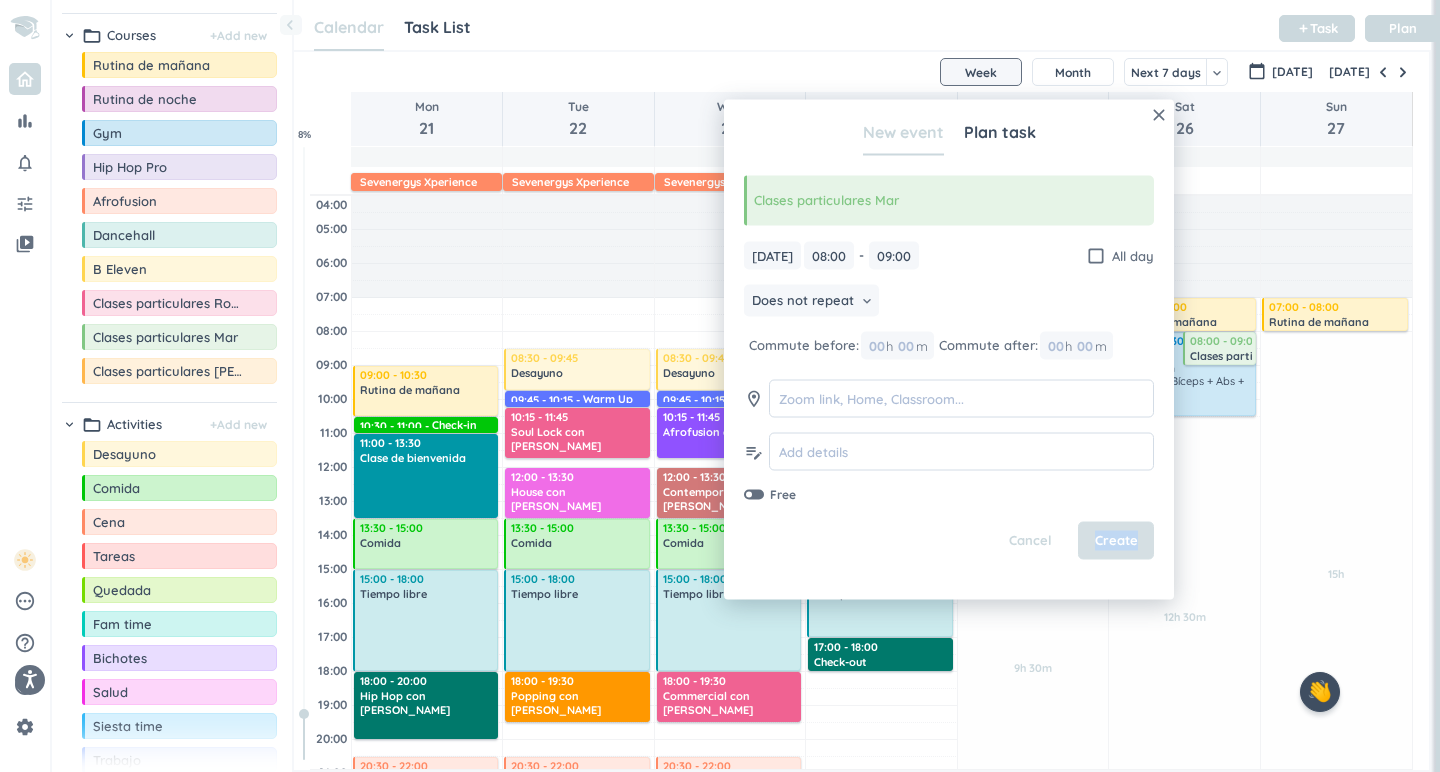 click on "Create" at bounding box center (1116, 541) 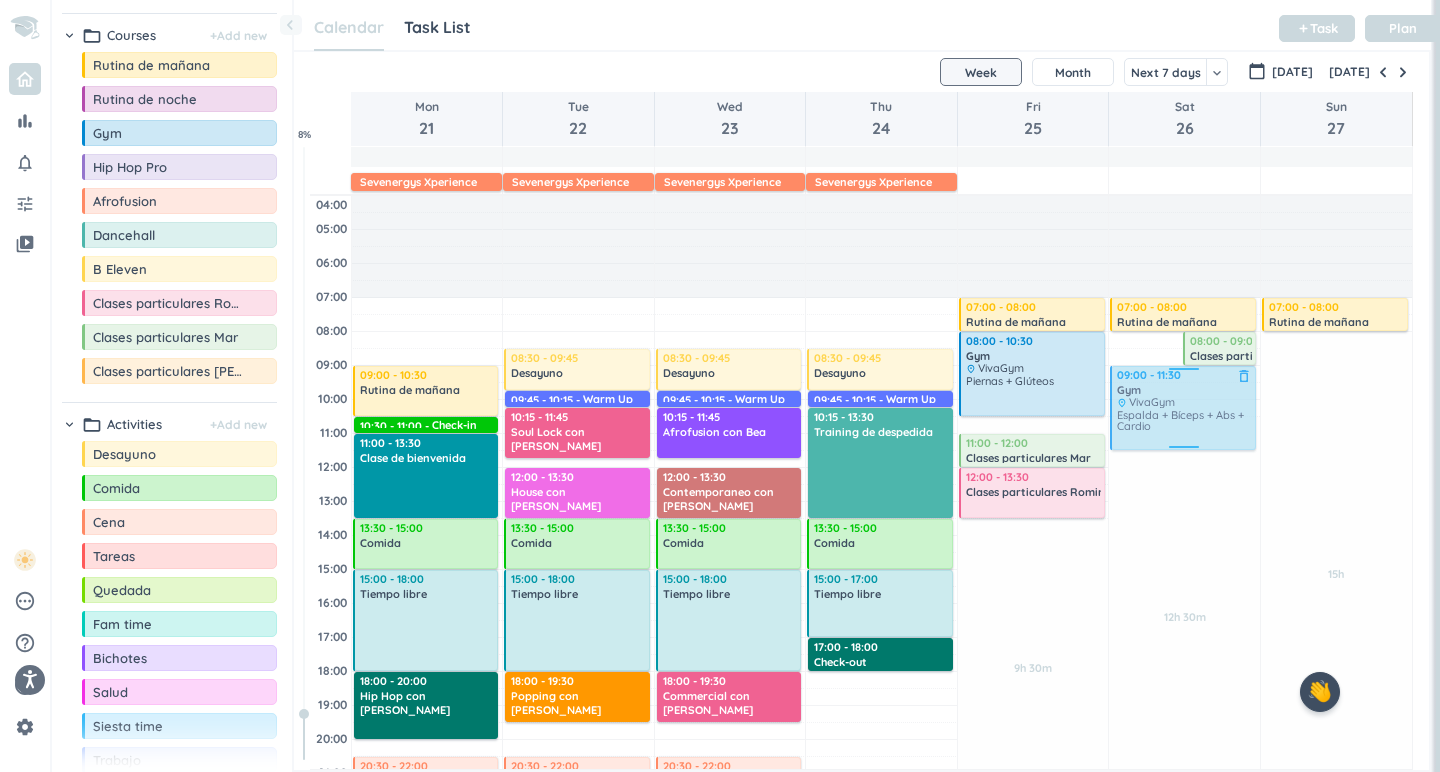 drag, startPoint x: 1154, startPoint y: 390, endPoint x: 1150, endPoint y: 423, distance: 33.24154 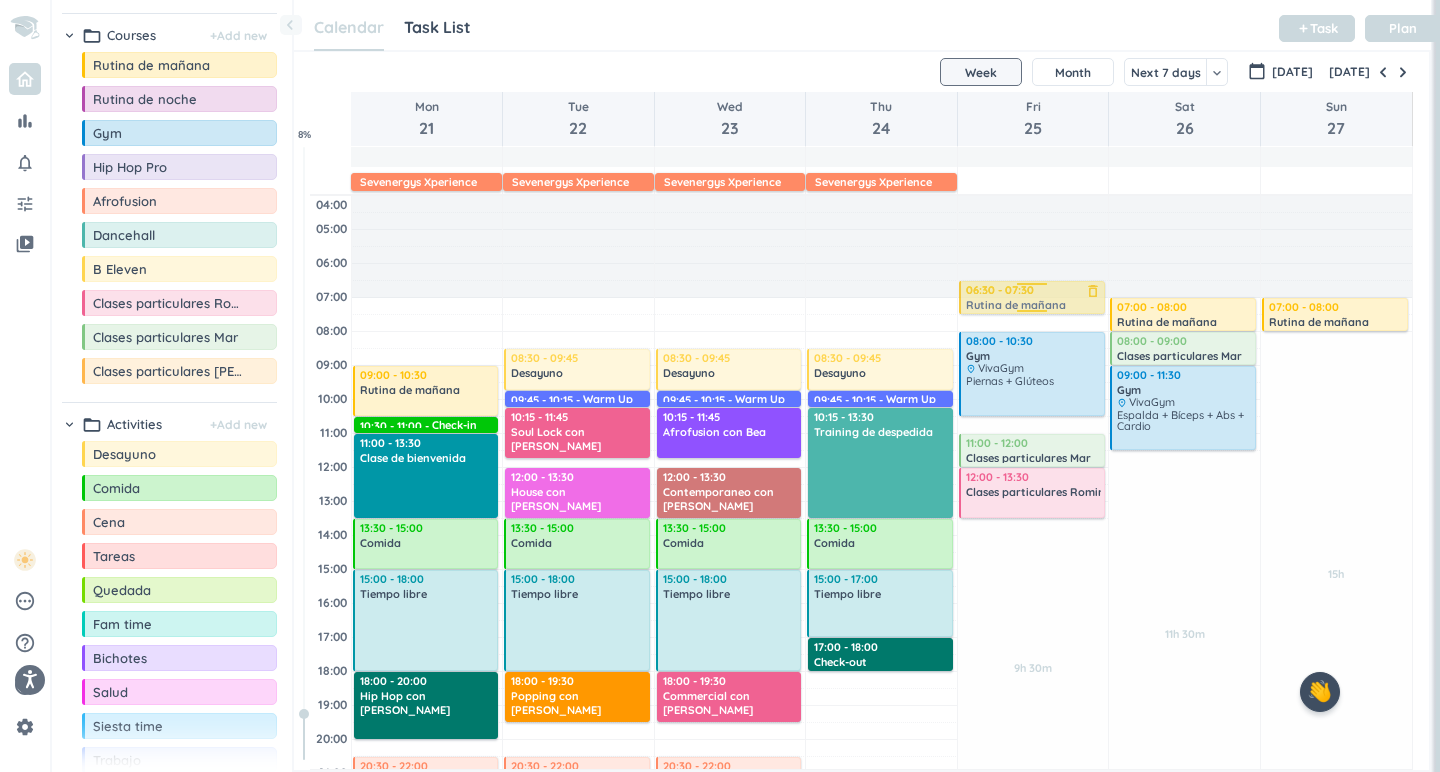click on "30m Past due Plan 9h 30m Past due Plan Adjust Awake Time Adjust Awake Time 07:00 - 08:00 Rutina de [DATE] delete_outline 08:00 - 10:30 Gym delete_outline place VivaGym Piernas + Glúteos 11:00 - 12:00 Clases particulares Mar delete_outline 12:00 - 13:30 Clases particulares [PERSON_NAME] delete_outline 06:30 - 07:30 Rutina de [DATE] delete_outline" at bounding box center [1033, 603] 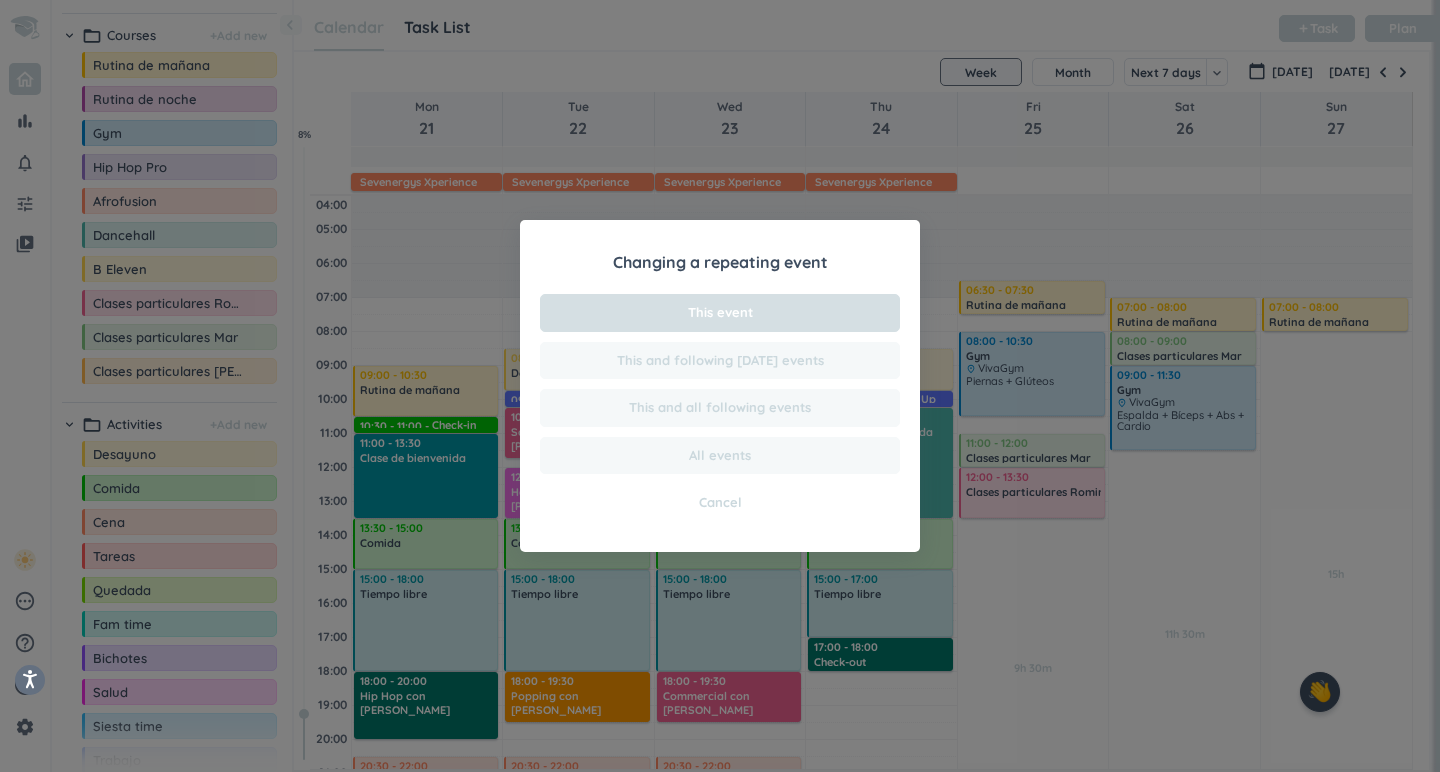 click on "This event" at bounding box center [720, 313] 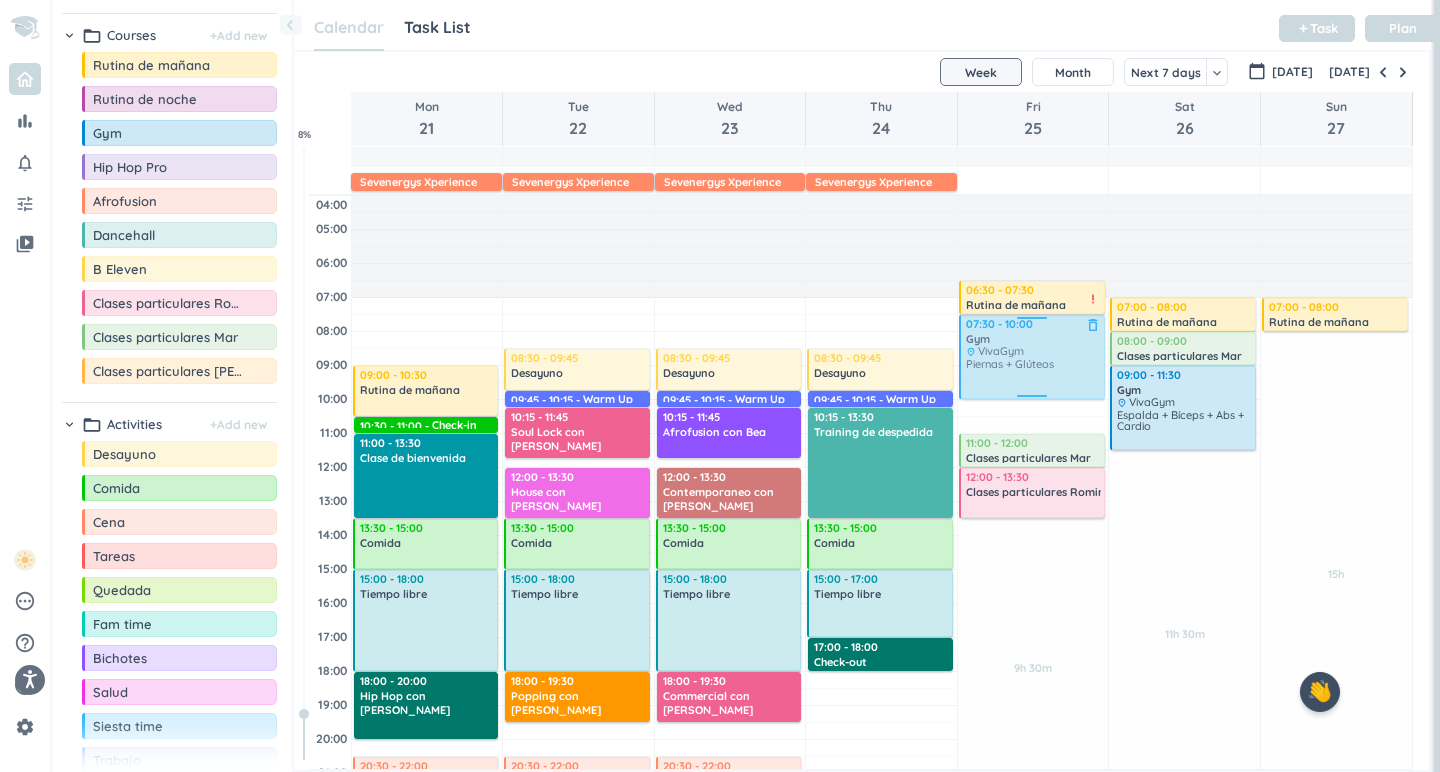 drag, startPoint x: 1034, startPoint y: 369, endPoint x: 1035, endPoint y: 346, distance: 23.021729 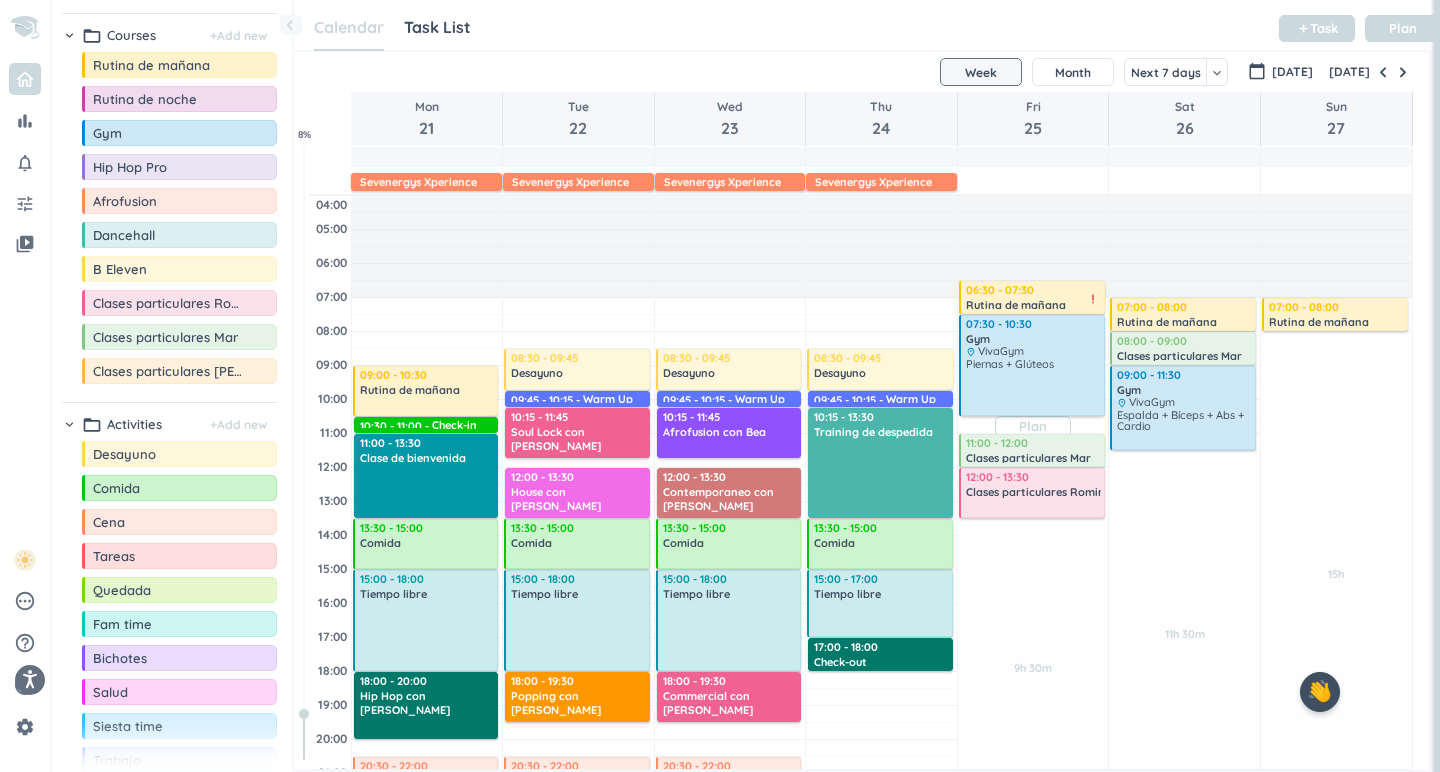 drag, startPoint x: 1032, startPoint y: 402, endPoint x: 1030, endPoint y: 420, distance: 18.110771 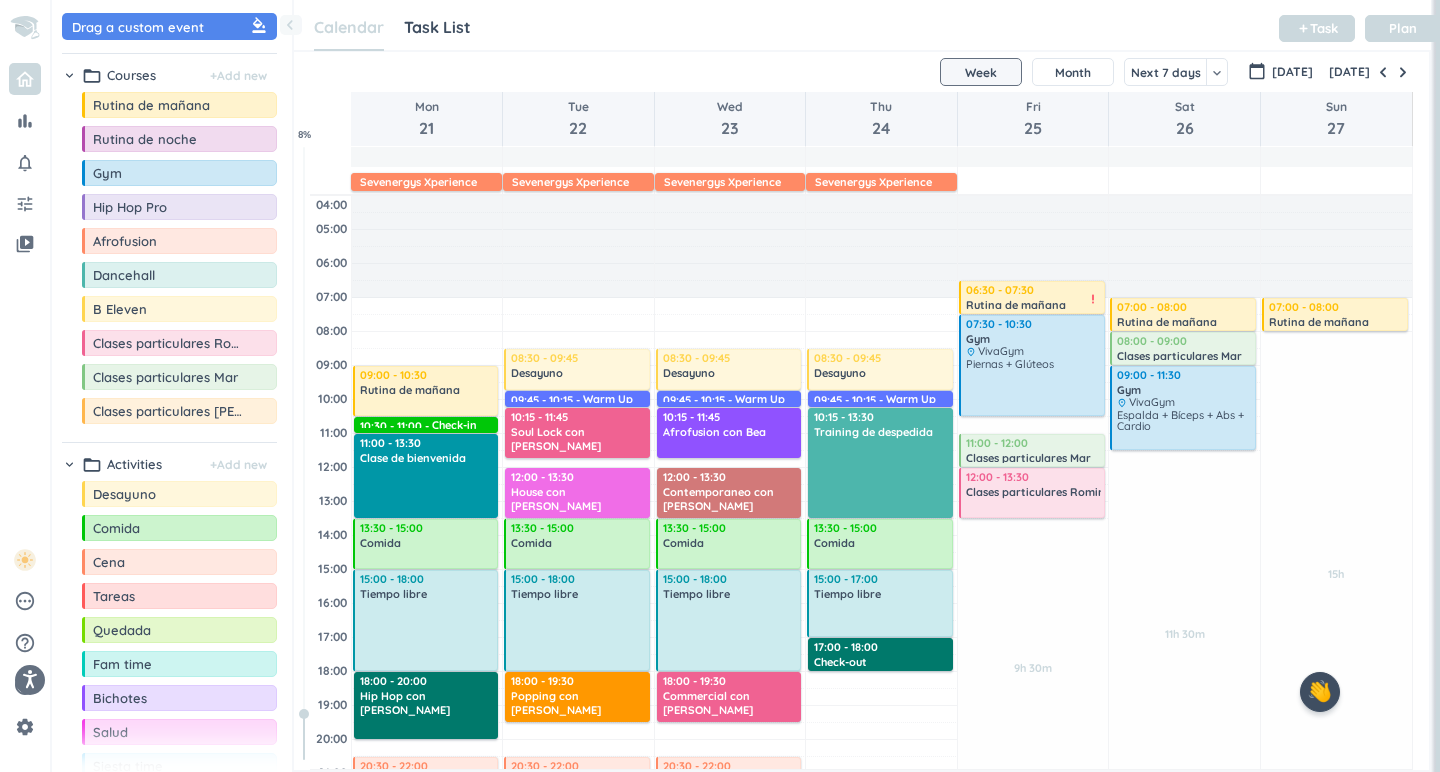 scroll, scrollTop: 0, scrollLeft: 0, axis: both 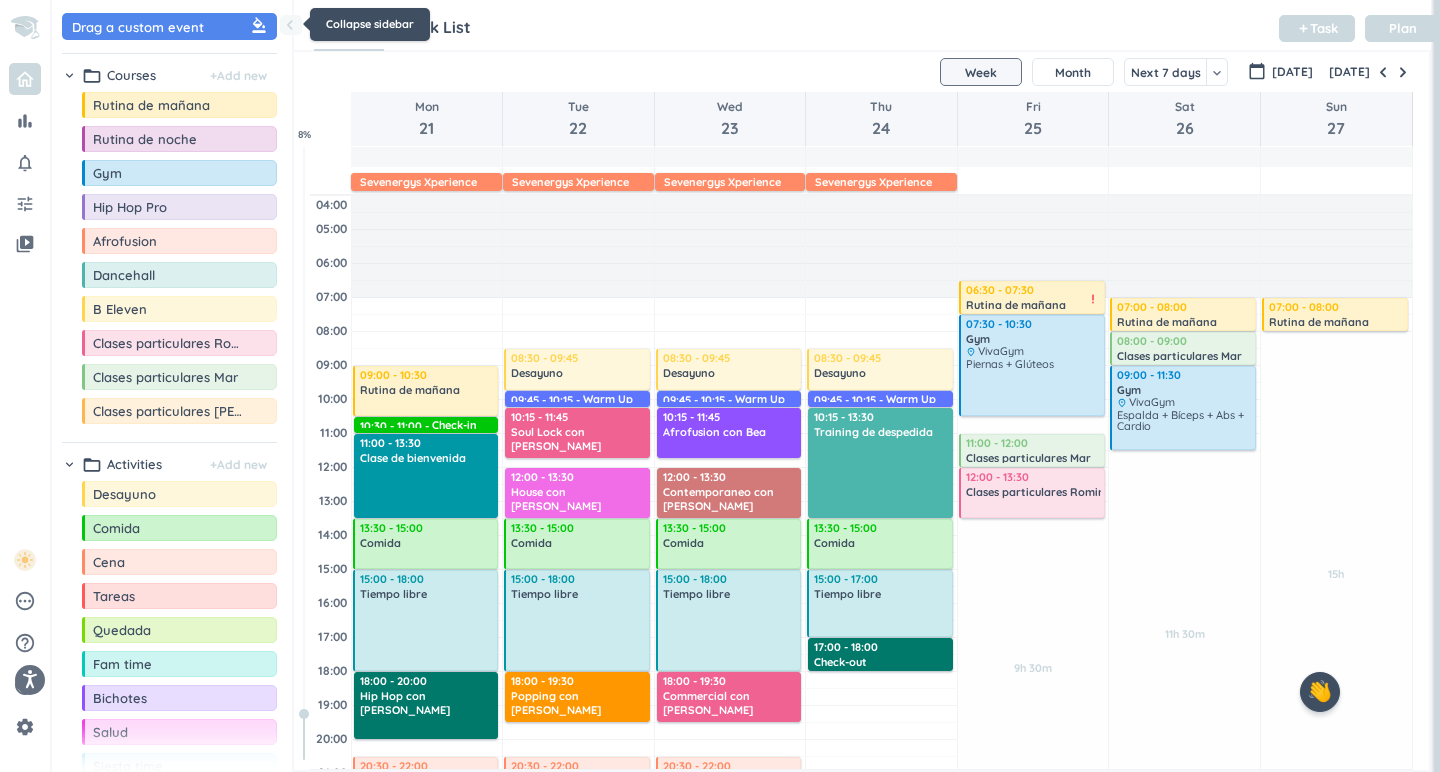 click on "chevron_left" at bounding box center (290, 25) 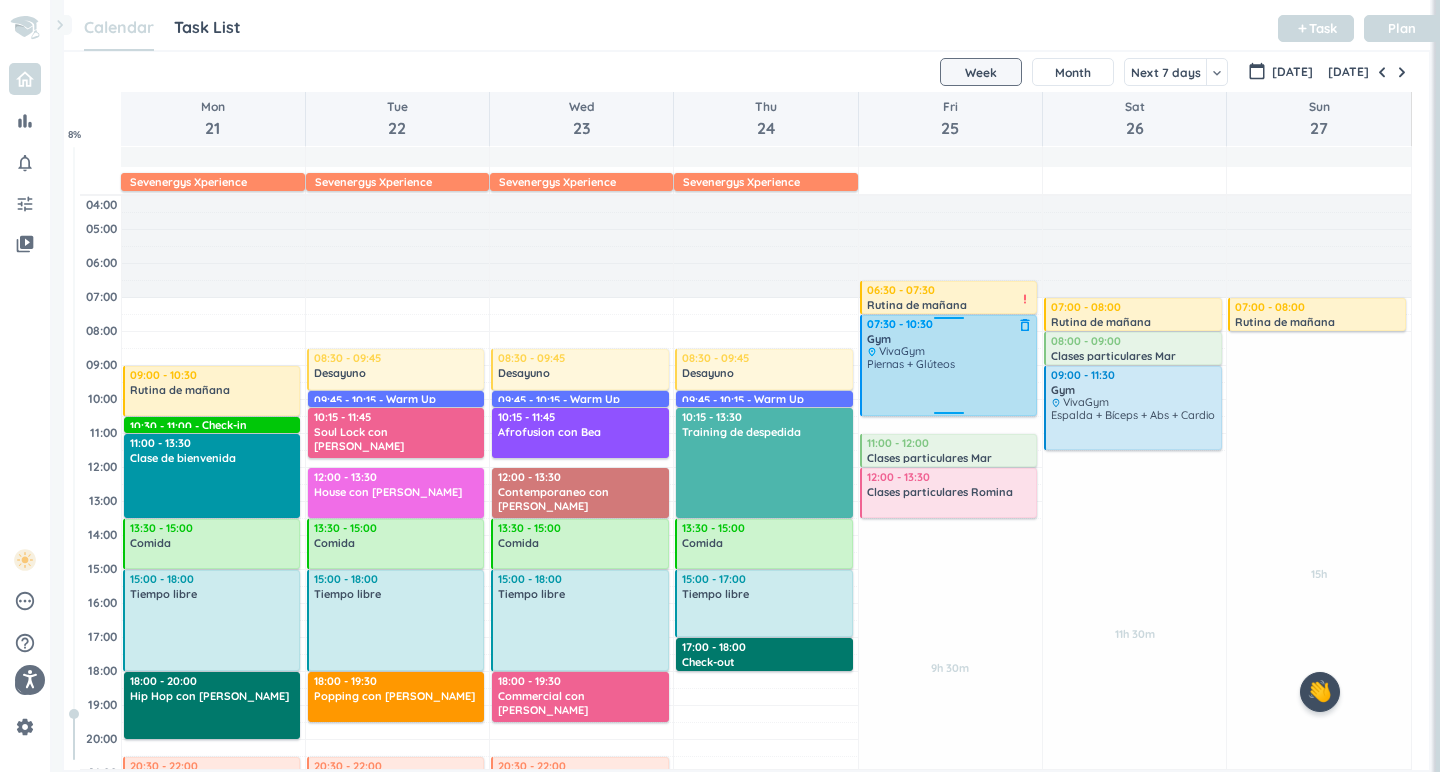 scroll, scrollTop: 1, scrollLeft: 1, axis: both 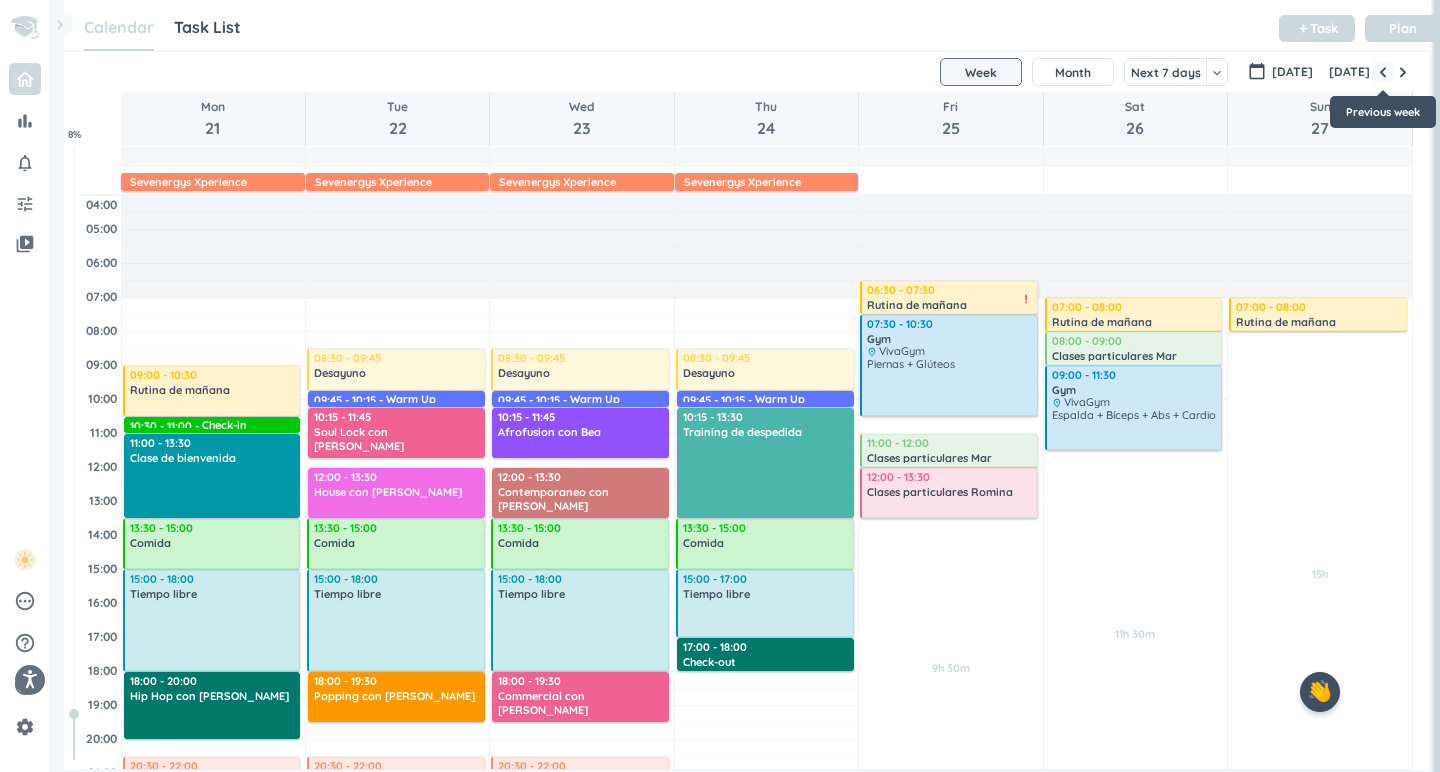 click at bounding box center [1383, 72] 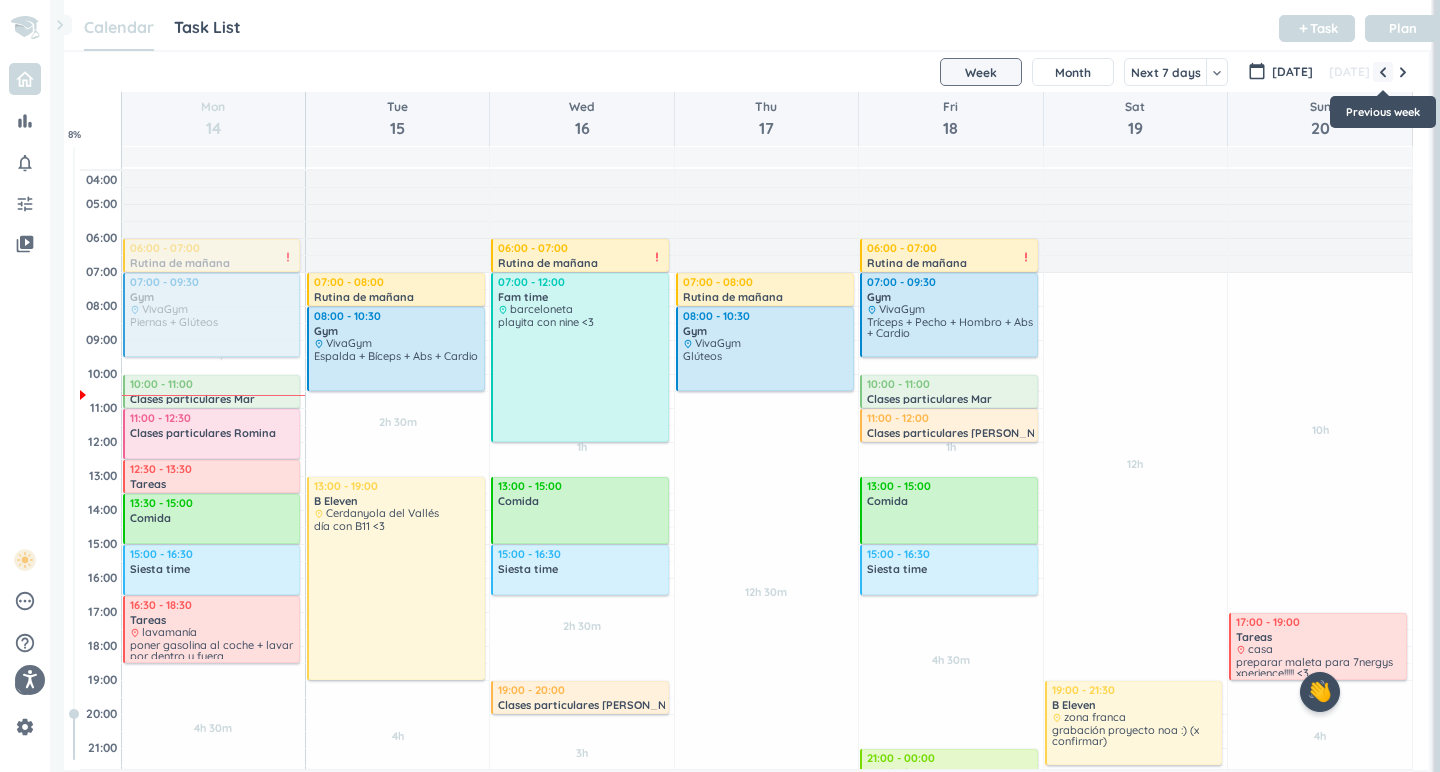 scroll, scrollTop: 69, scrollLeft: 0, axis: vertical 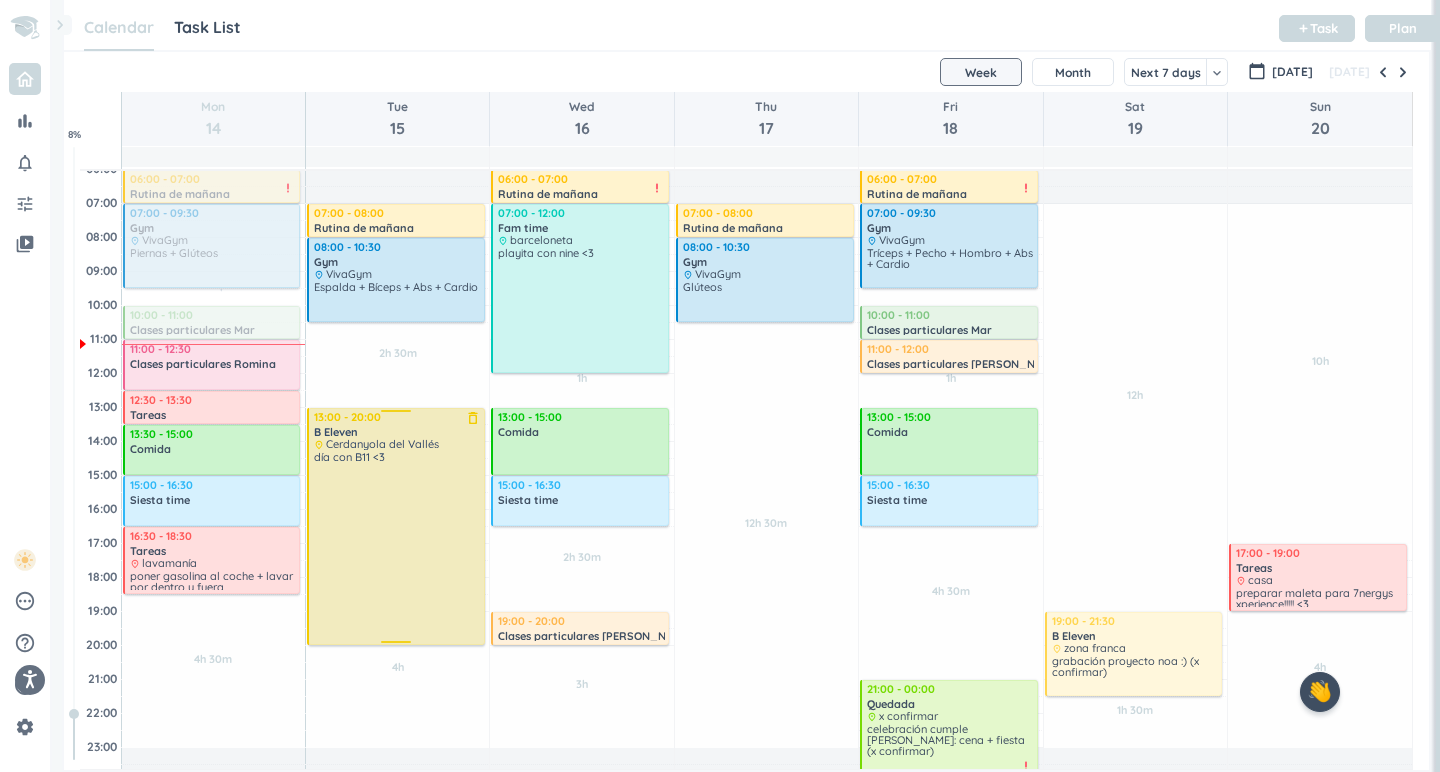 drag, startPoint x: 398, startPoint y: 611, endPoint x: 401, endPoint y: 645, distance: 34.132095 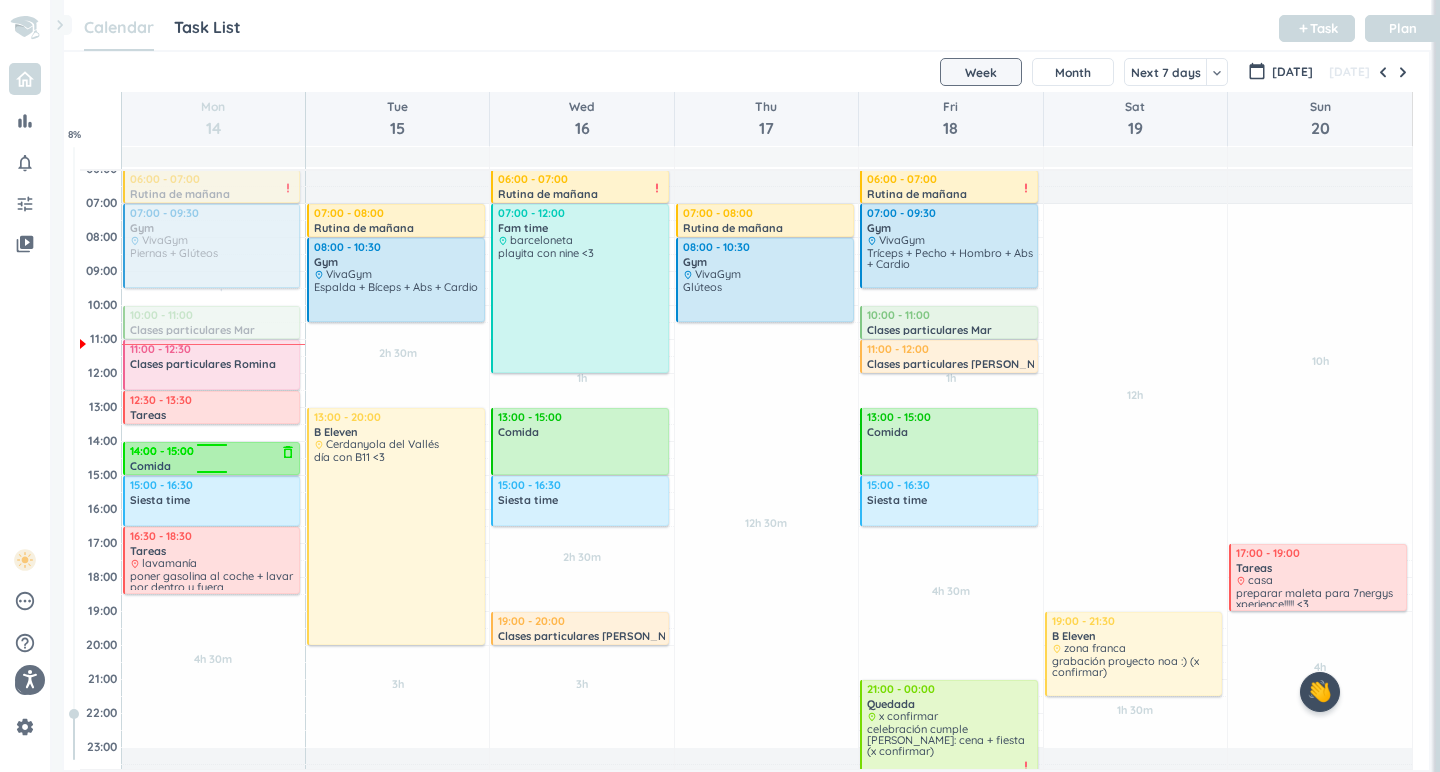 drag, startPoint x: 209, startPoint y: 433, endPoint x: 209, endPoint y: 451, distance: 18 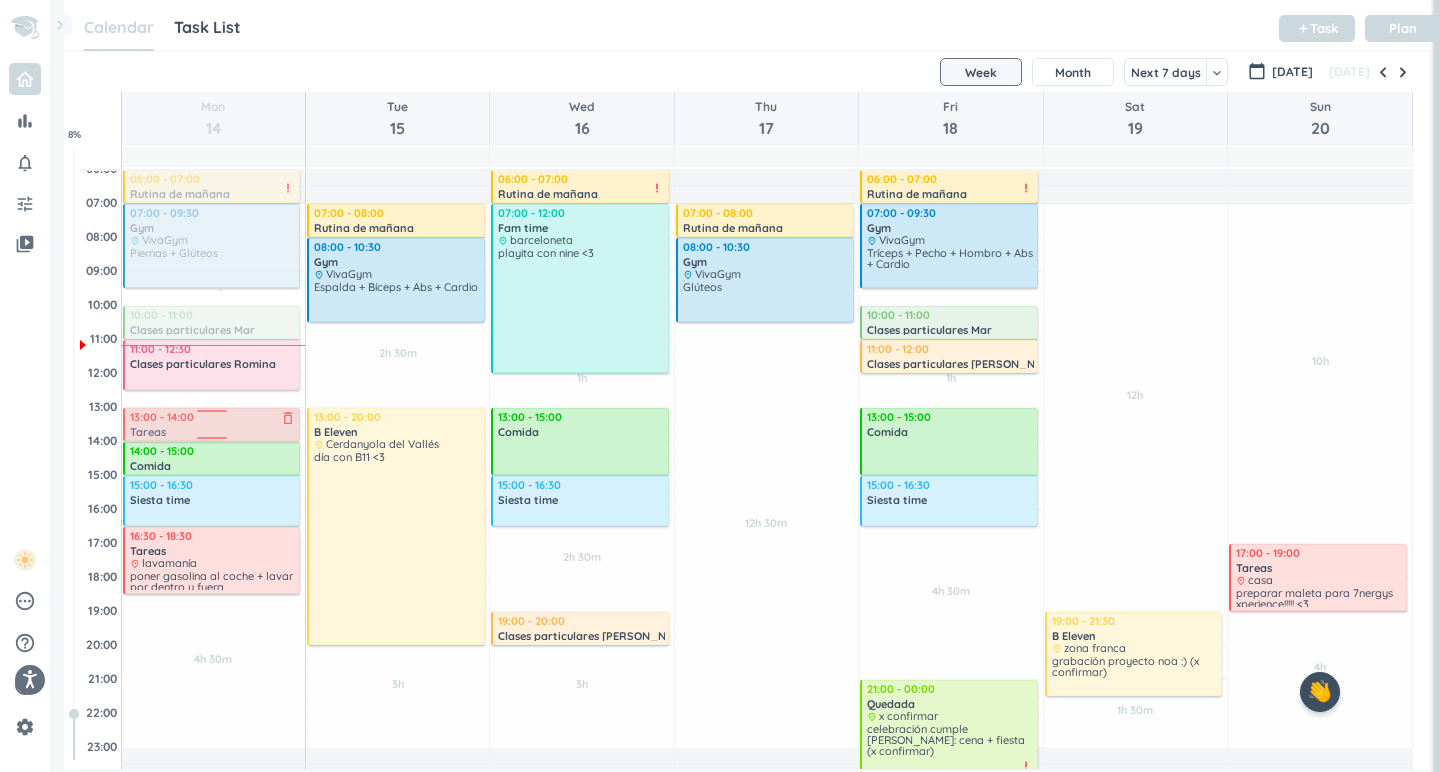 drag, startPoint x: 249, startPoint y: 409, endPoint x: 251, endPoint y: 420, distance: 11.18034 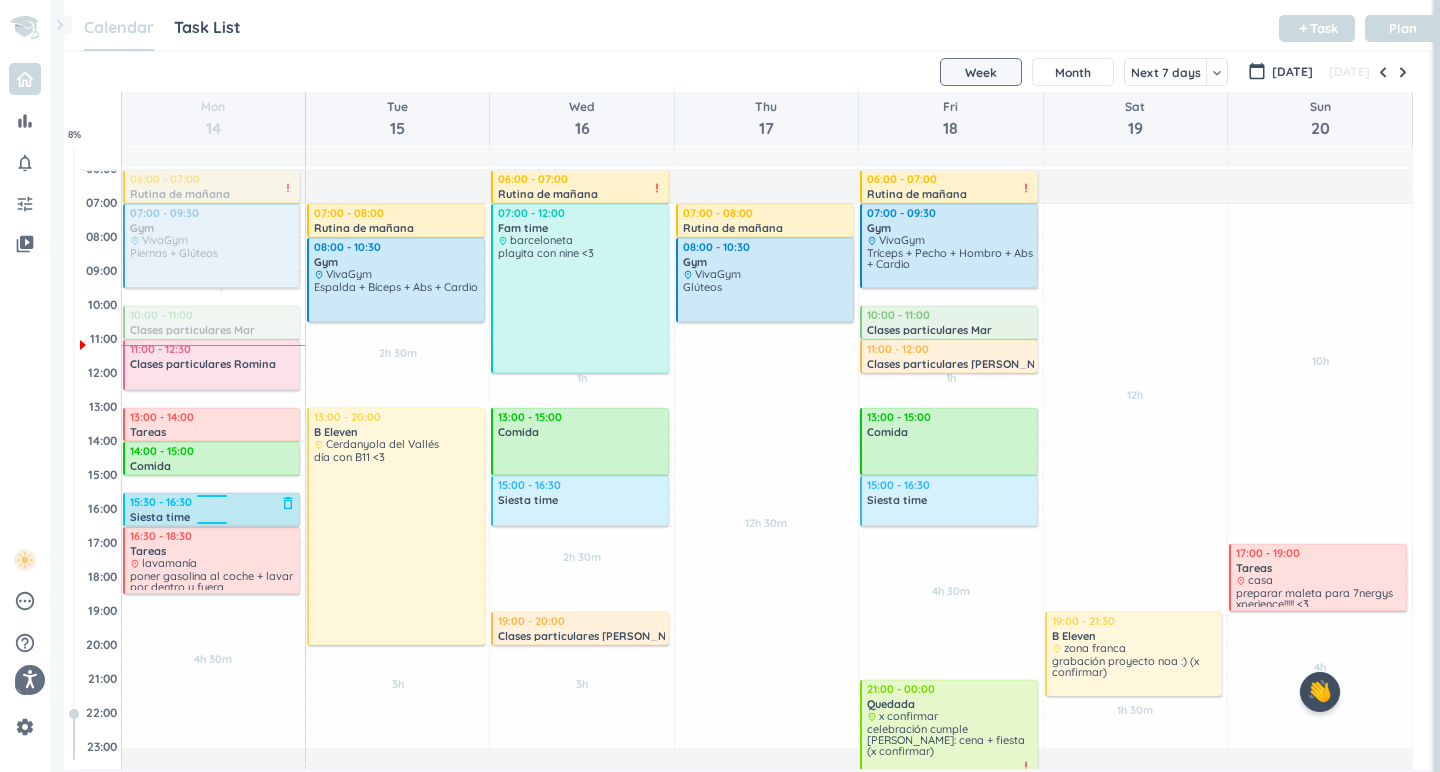 drag, startPoint x: 215, startPoint y: 484, endPoint x: 214, endPoint y: 502, distance: 18.027756 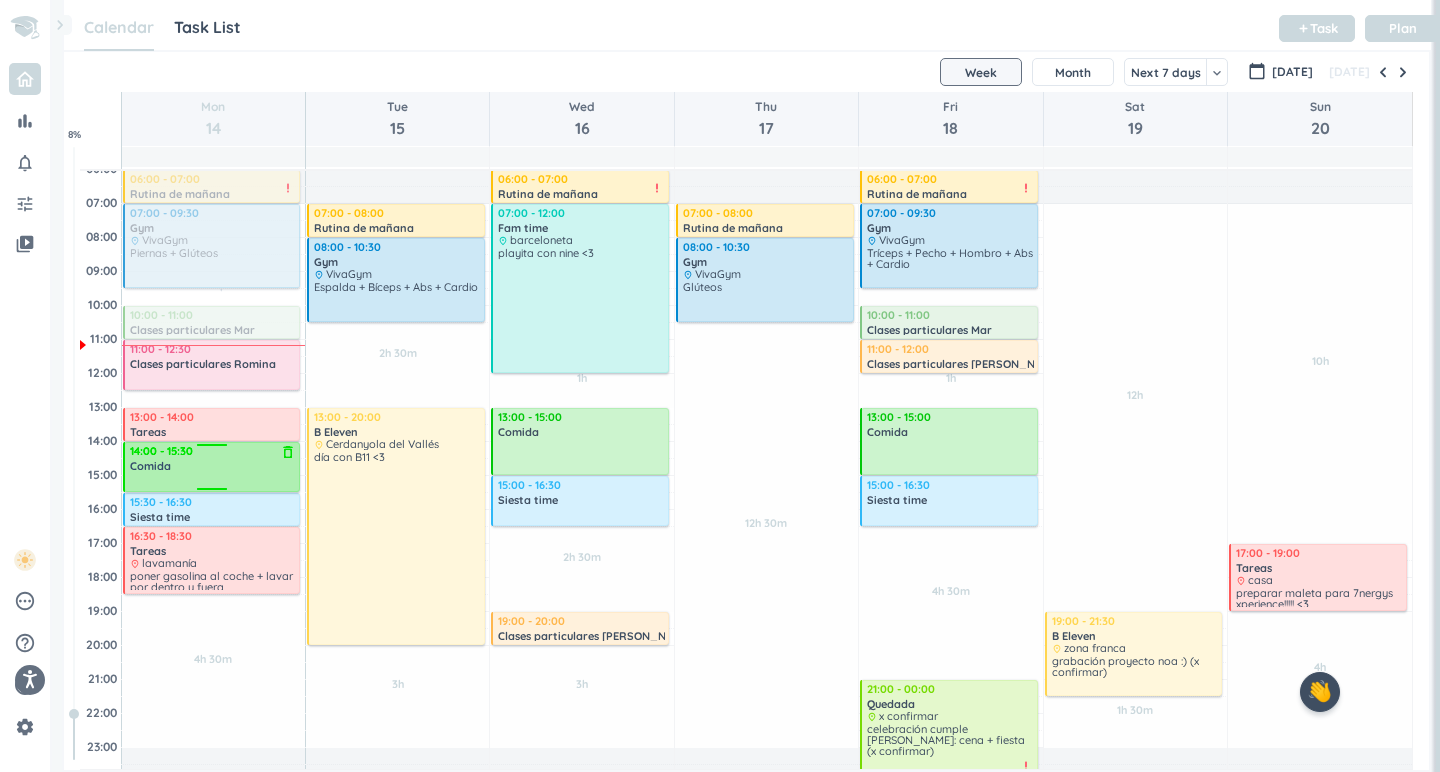 drag, startPoint x: 216, startPoint y: 475, endPoint x: 216, endPoint y: 492, distance: 17 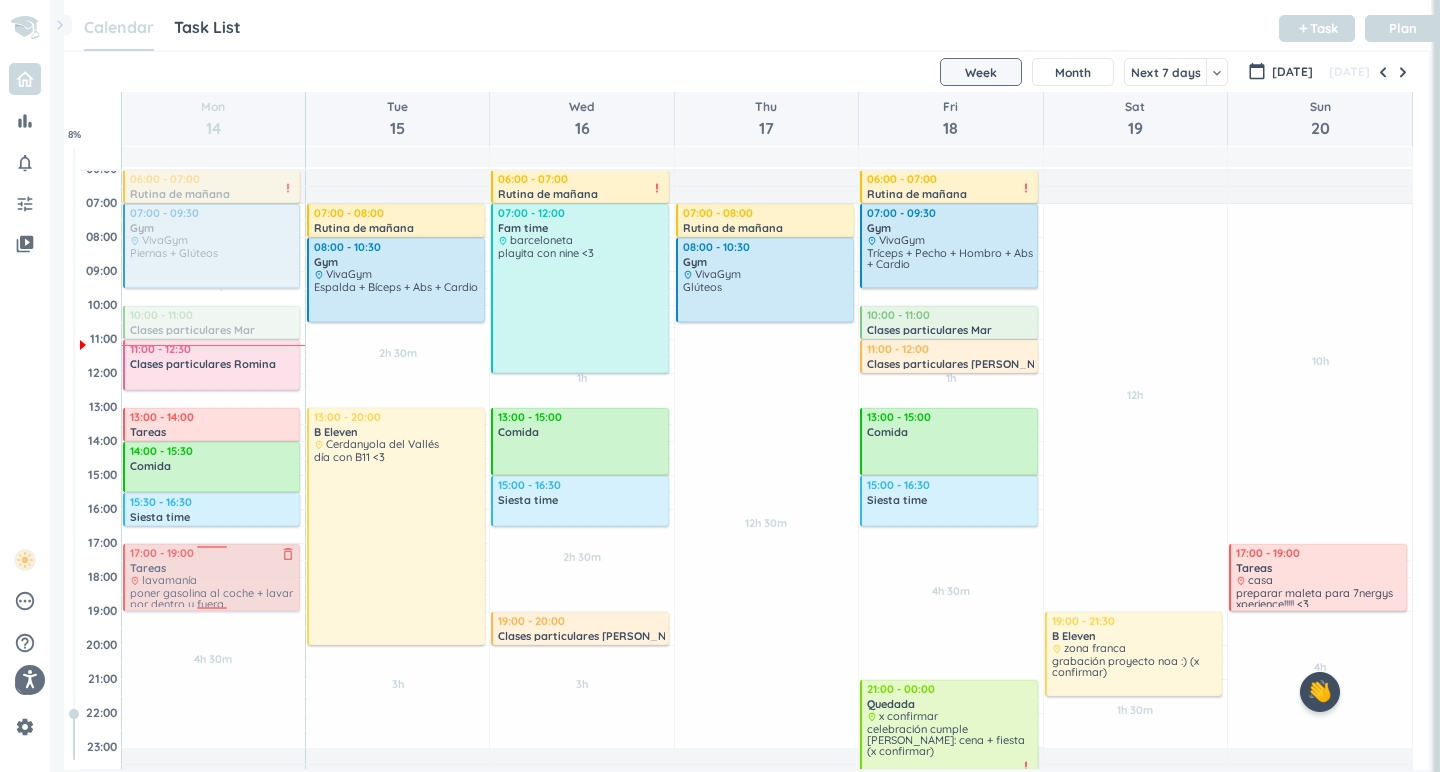 drag, startPoint x: 227, startPoint y: 551, endPoint x: 227, endPoint y: 567, distance: 16 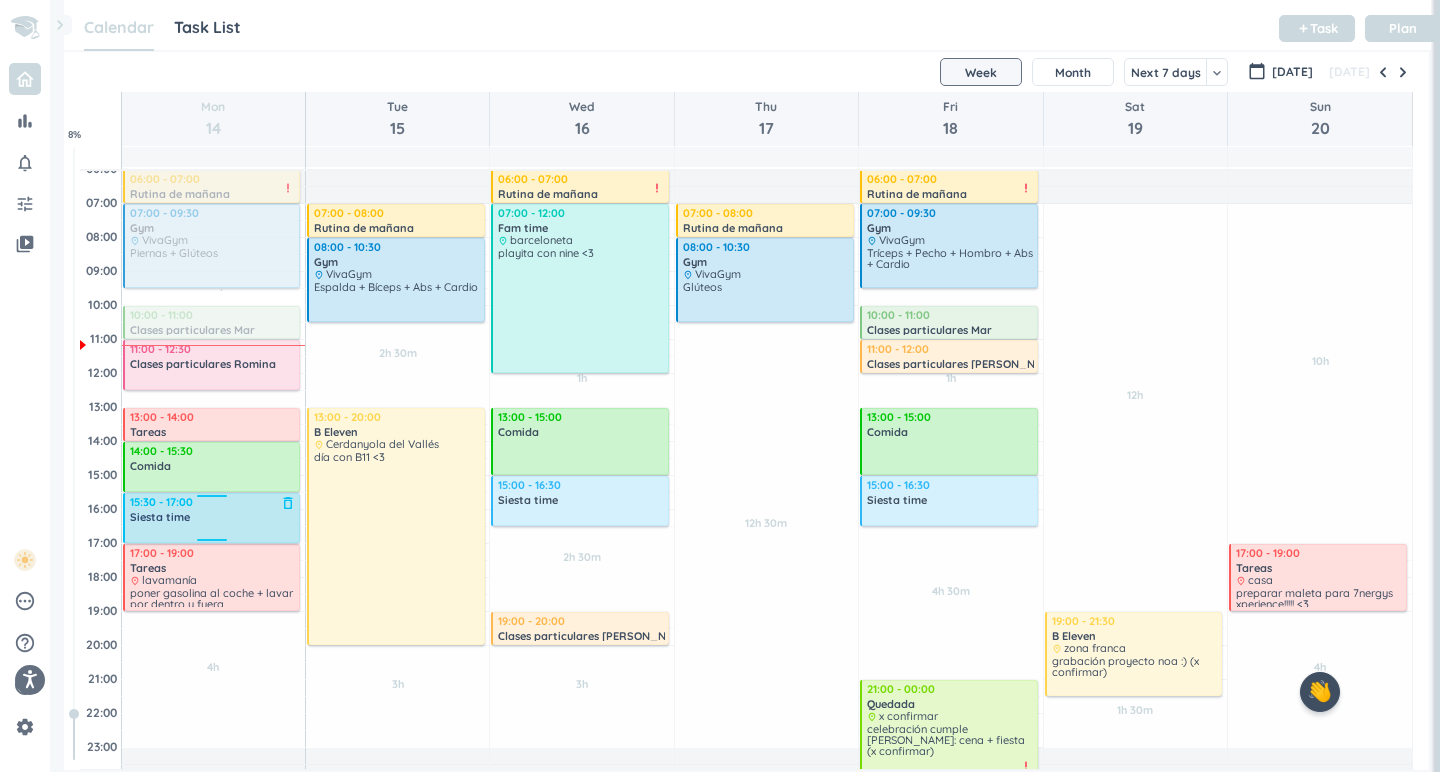 drag, startPoint x: 216, startPoint y: 523, endPoint x: 216, endPoint y: 538, distance: 15 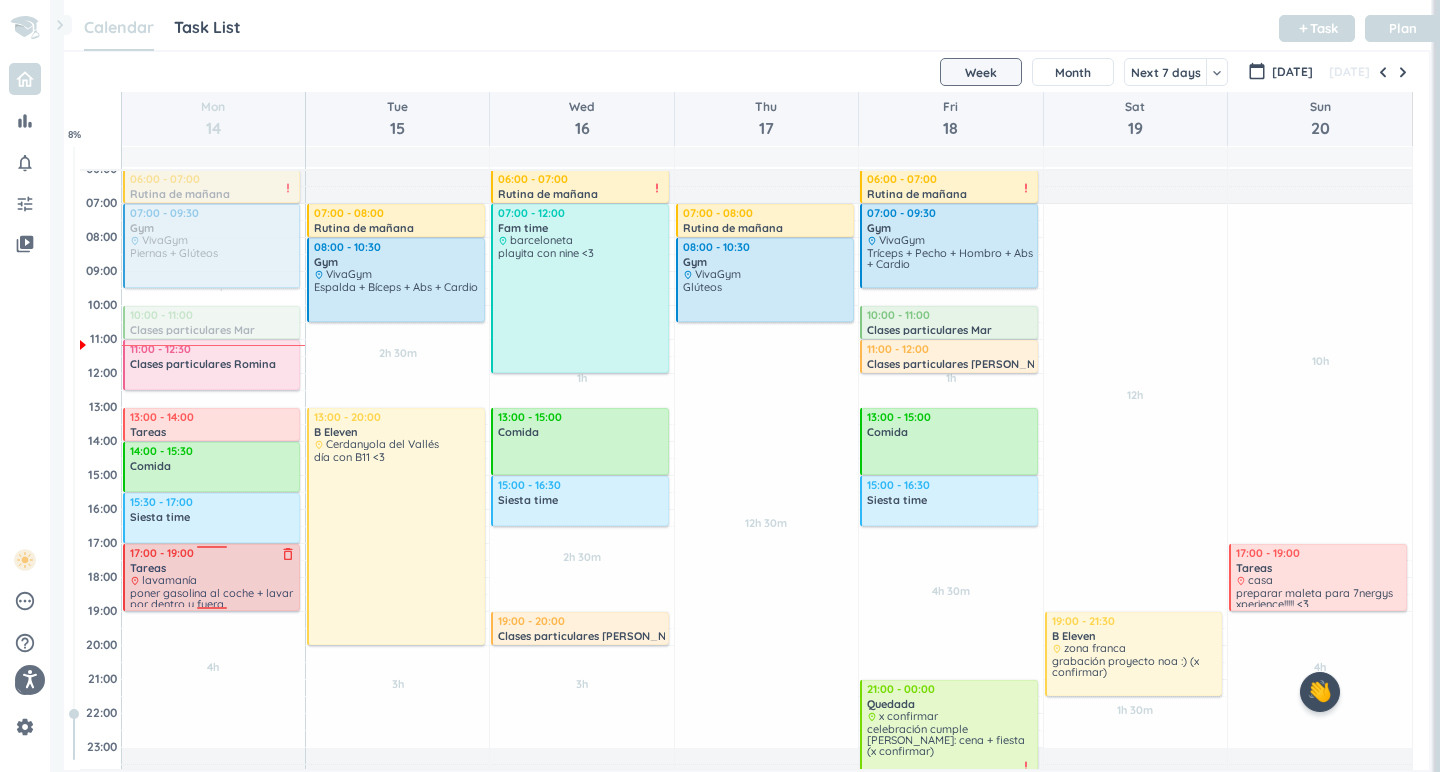 click on "Time has passed Past due Plan 30m Past due Plan 4h  Past due Plan Adjust Awake Time Adjust Awake Time 06:00 - 07:00 Rutina de [DATE] delete_outline priority_high 07:00 - 09:30 Gym delete_outline place VivaGym Piernas + Glúteos 10:00 - 11:00 Clases particulares Mar delete_outline 11:00 - 12:30 Clases particulares [PERSON_NAME] delete_outline 13:00 - 14:00 Tareas delete_outline place mercadona con mama :) 14:00 - 15:30 Comida delete_outline 15:30 - 17:00 Siesta time delete_outline 17:00 - 19:00 Tareas delete_outline place lavamanía poner gasolina al coche + lavar por dentro y fuera 17:00 - 19:00 Tareas delete_outline place lavamanía poner gasolina al coche + lavar por dentro y fuera" at bounding box center [213, 509] 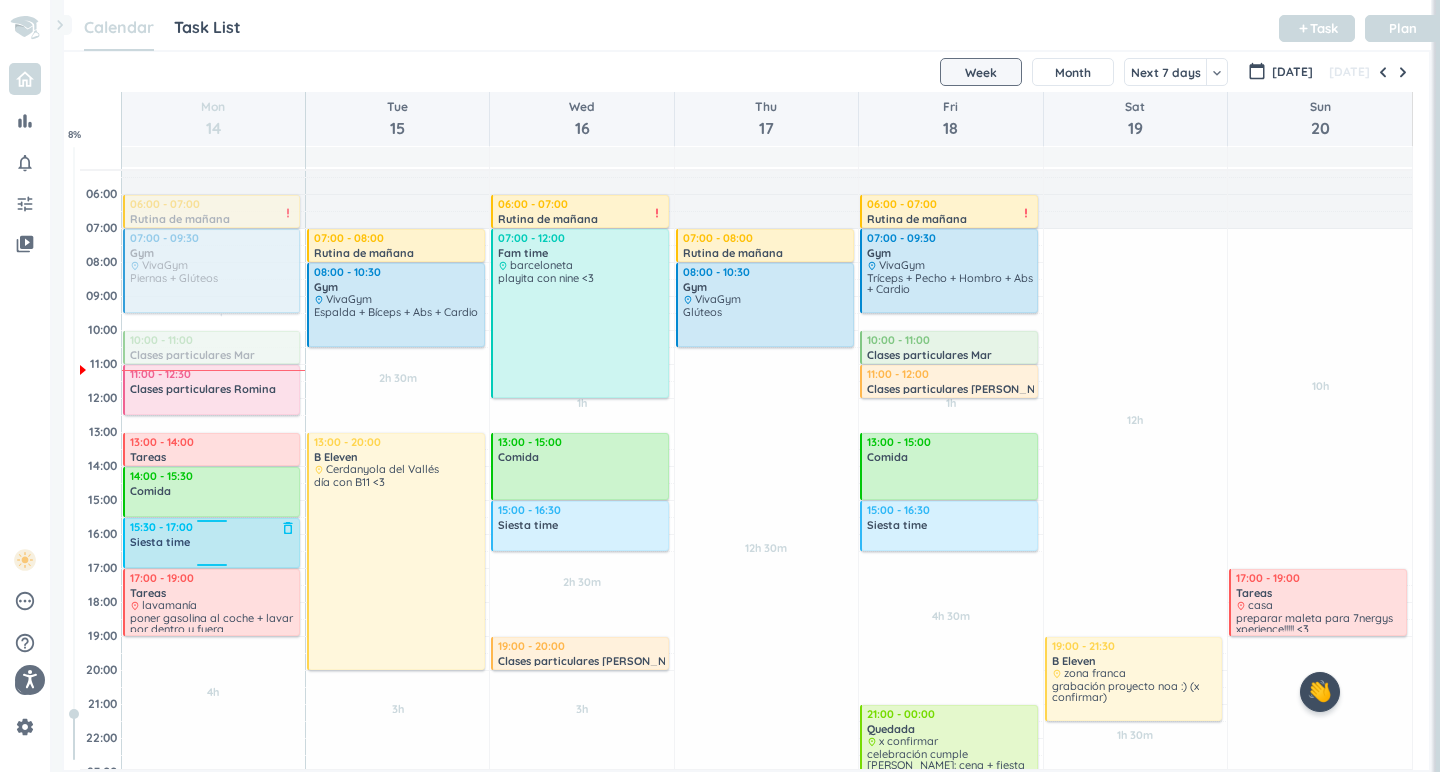 scroll, scrollTop: 39, scrollLeft: 0, axis: vertical 